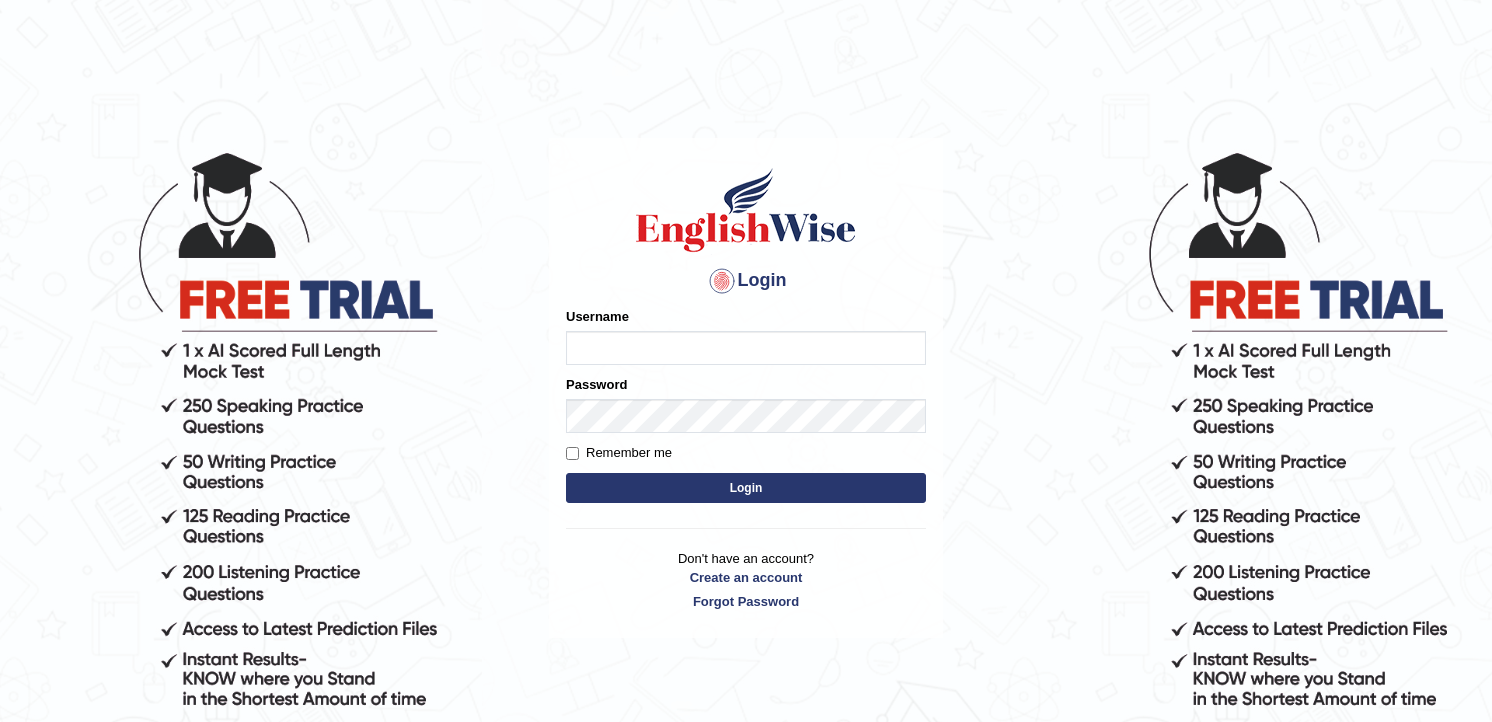 scroll, scrollTop: 0, scrollLeft: 0, axis: both 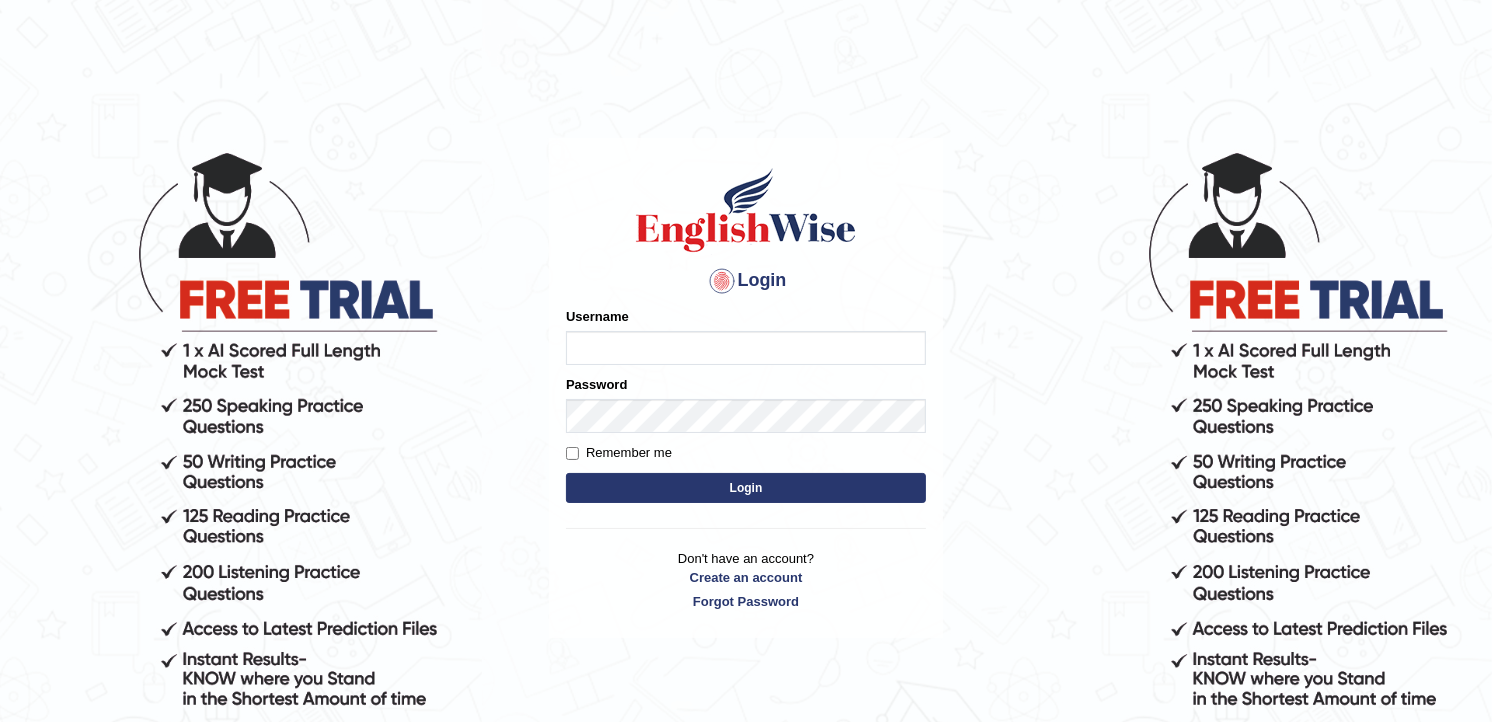 type on "Rajinder2025" 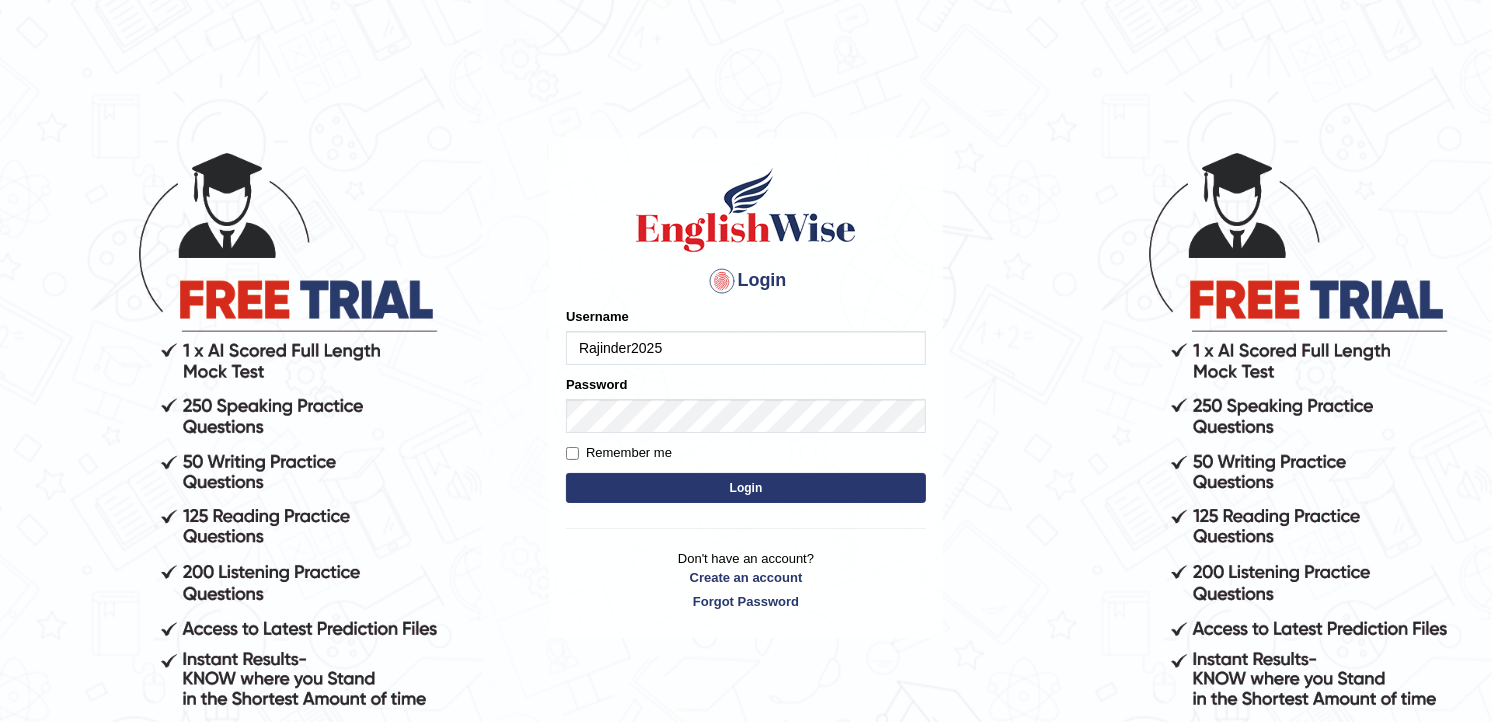 click on "Login" at bounding box center [746, 488] 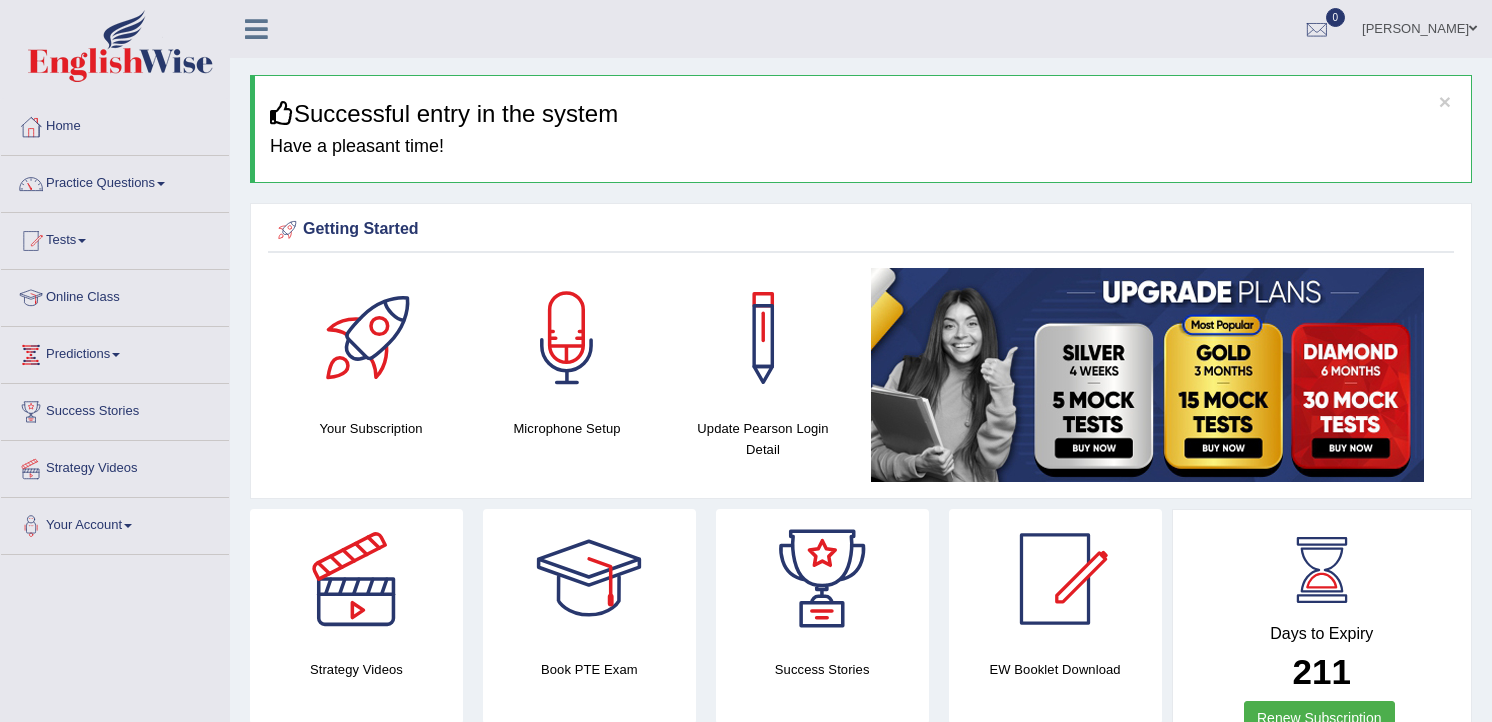 scroll, scrollTop: 0, scrollLeft: 0, axis: both 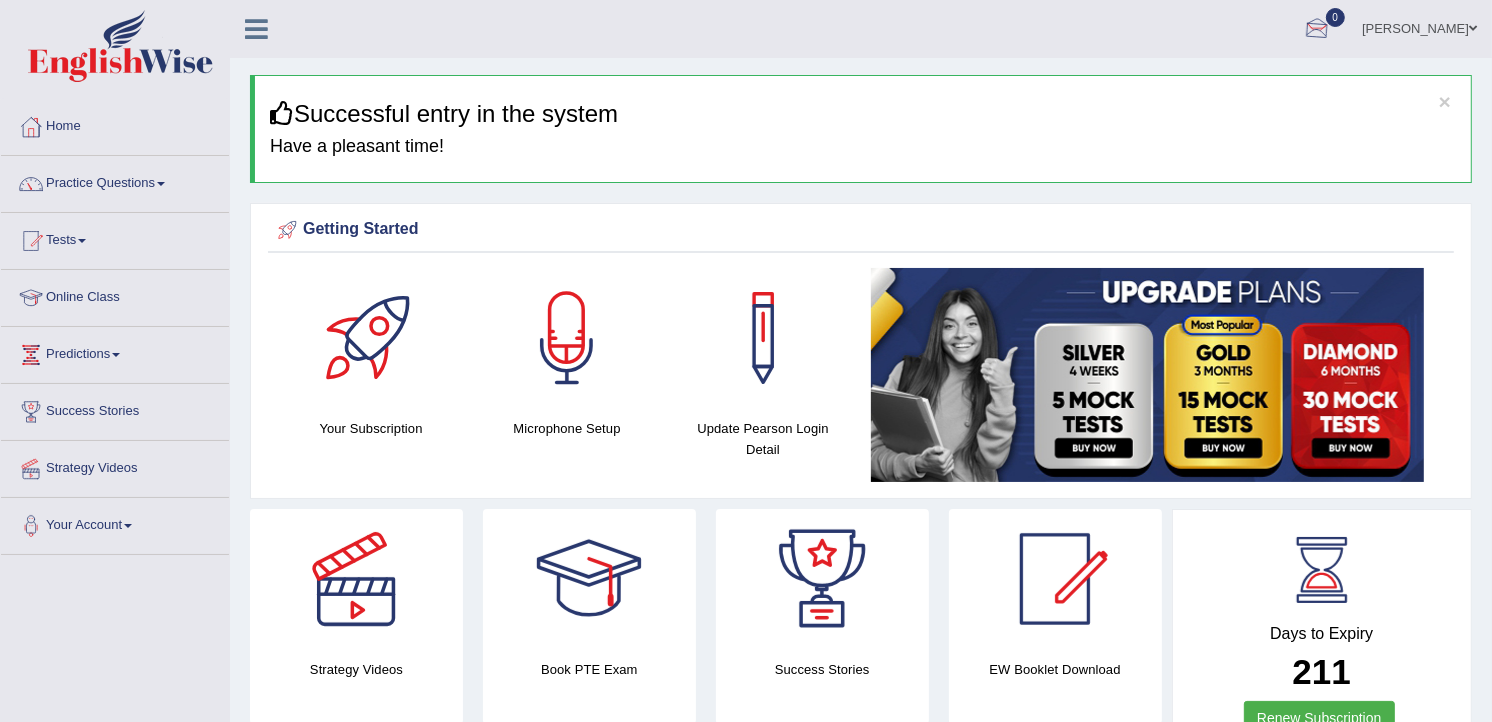 click at bounding box center (1317, 30) 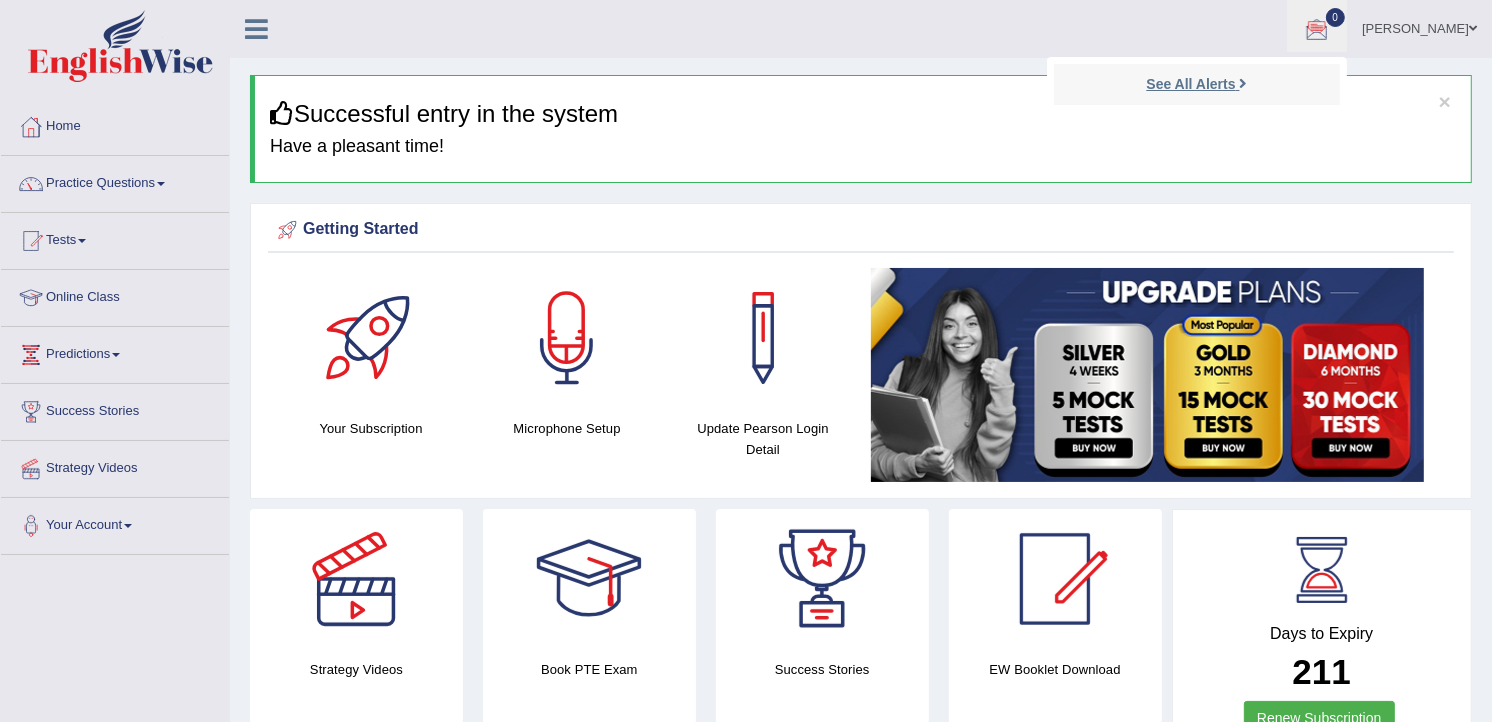 click on "See All Alerts" at bounding box center (1190, 84) 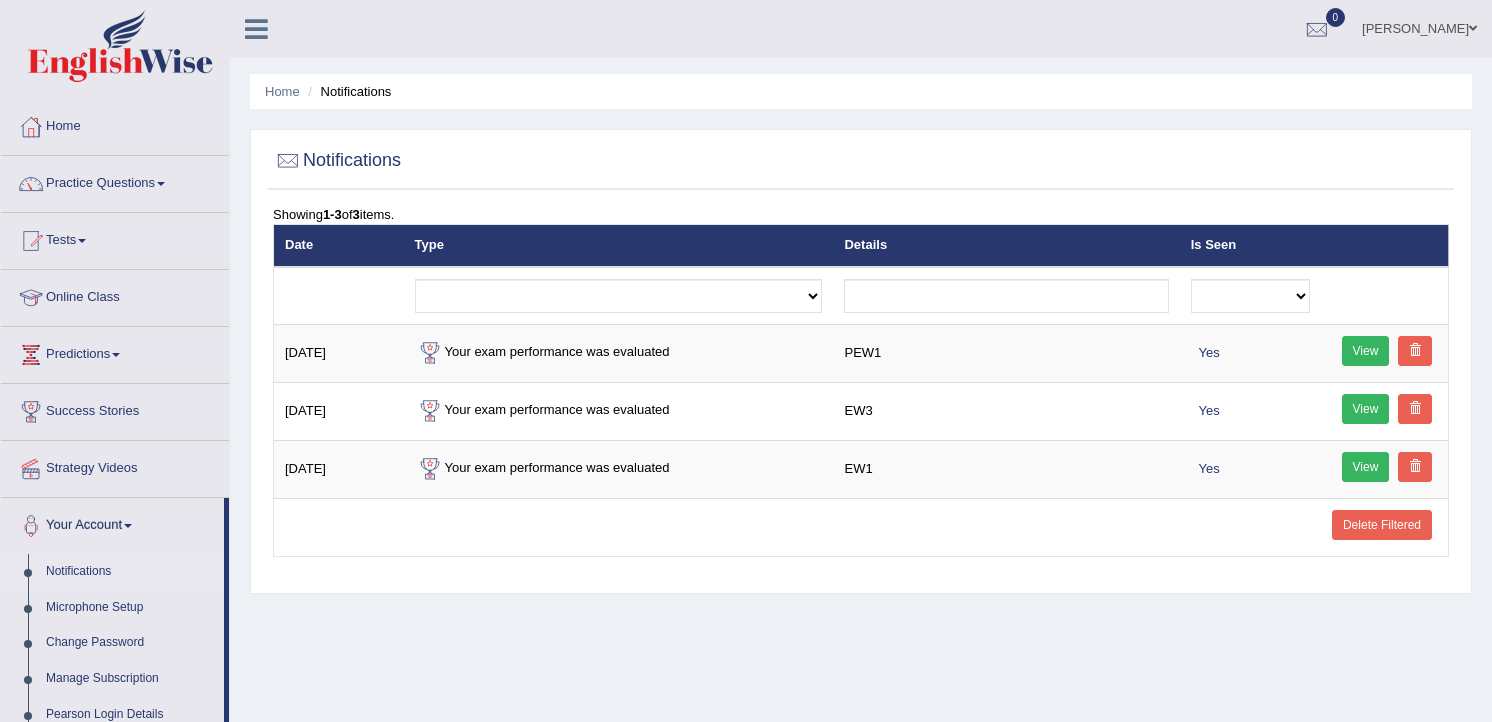 scroll, scrollTop: 0, scrollLeft: 0, axis: both 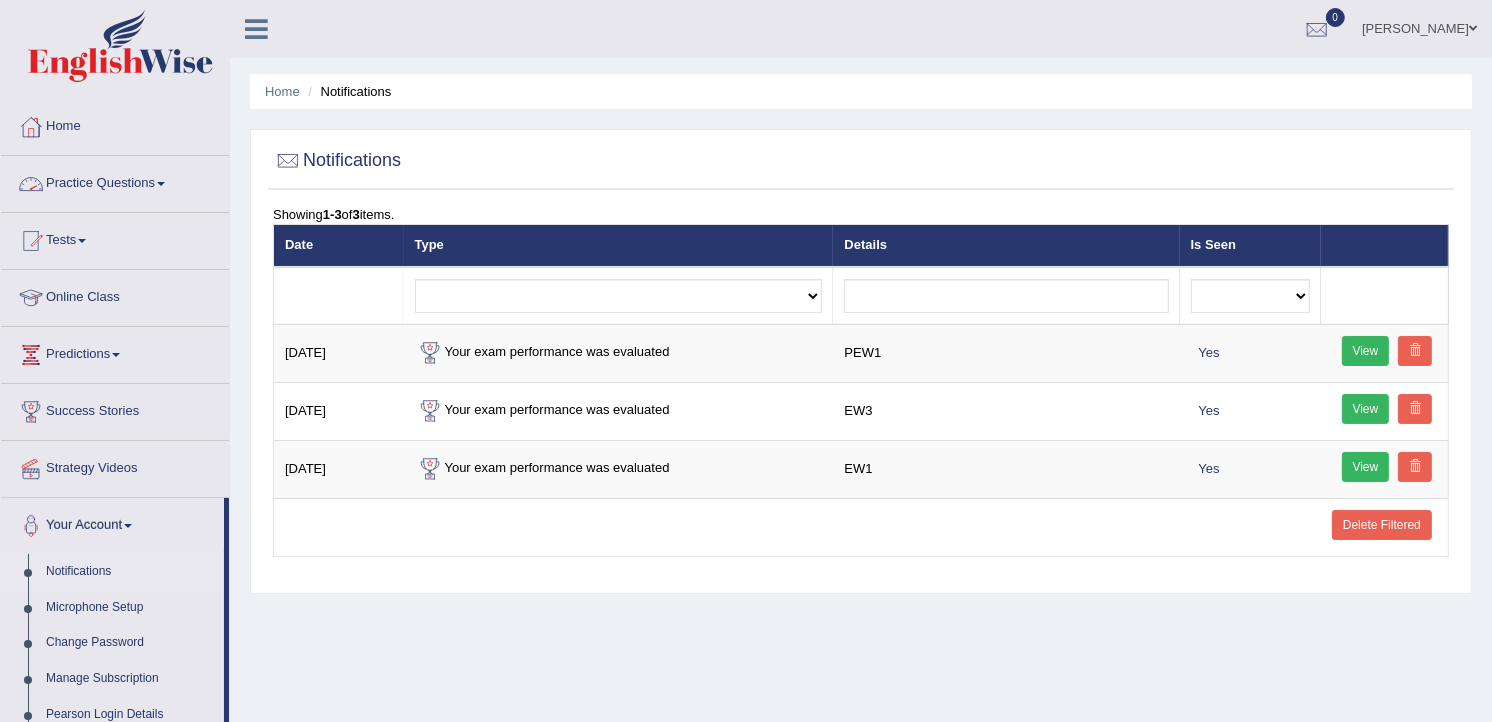 click on "Practice Questions" at bounding box center [115, 181] 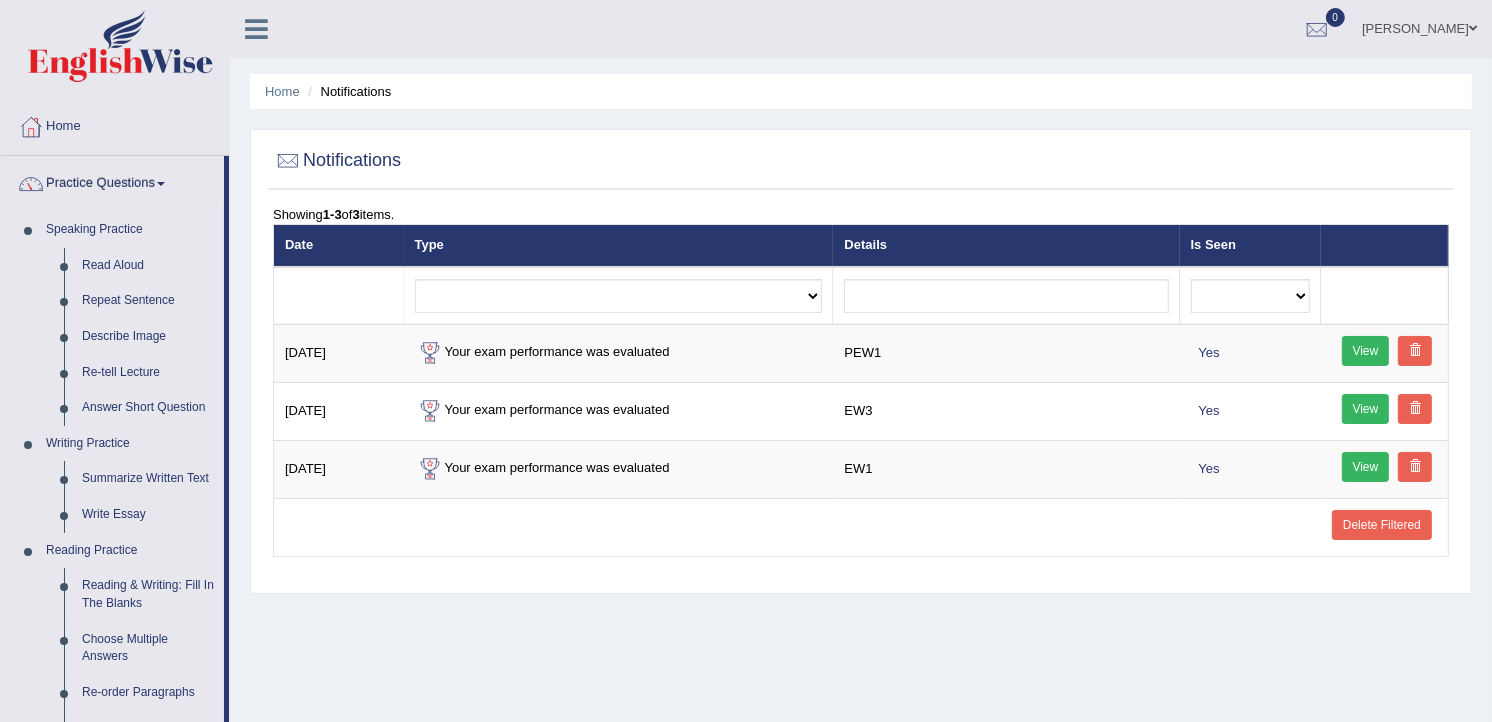 click on "Home
Notifications
Notifications
Showing  1-3  of  3  items.
Date Type Details Is Seen
Exam evaluated
Question report replied
Practice question report replied
Test assigned
No
Yes
Delete Filtered
Jul 7, 2025 Your exam performance was evaluated PEW1 Yes  View
Jul 4, 2025 Your exam performance was evaluated EW3 Yes  View
Apr 4, 2025 Your exam performance was evaluated EW1 Yes  View" at bounding box center [861, 500] 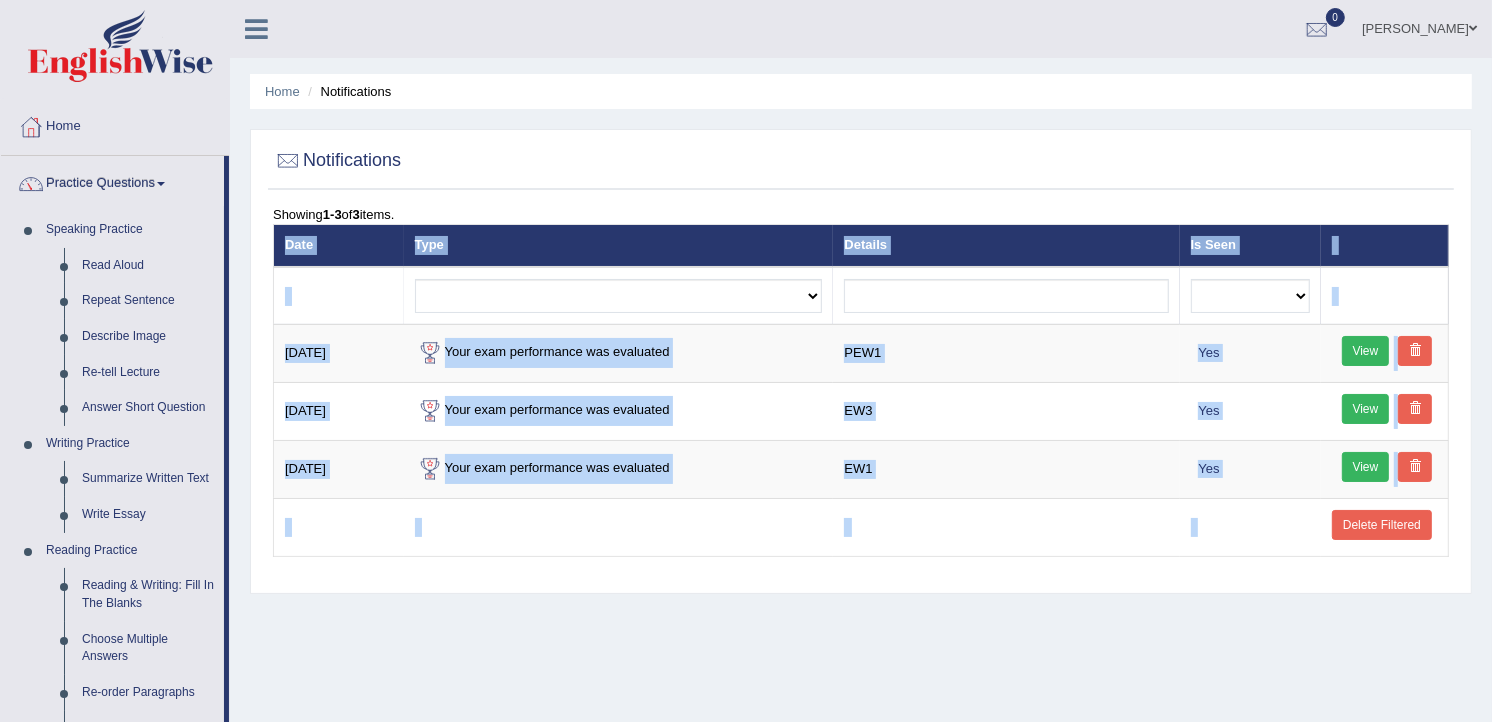 click on "Home
Notifications
Notifications
Showing  1-3  of  3  items.
Date Type Details Is Seen
Exam evaluated
Question report replied
Practice question report replied
Test assigned
No
Yes
Delete Filtered
Jul 7, 2025 Your exam performance was evaluated PEW1 Yes  View
Jul 4, 2025 Your exam performance was evaluated EW3 Yes  View
Apr 4, 2025 Your exam performance was evaluated EW1 Yes  View" at bounding box center [861, 500] 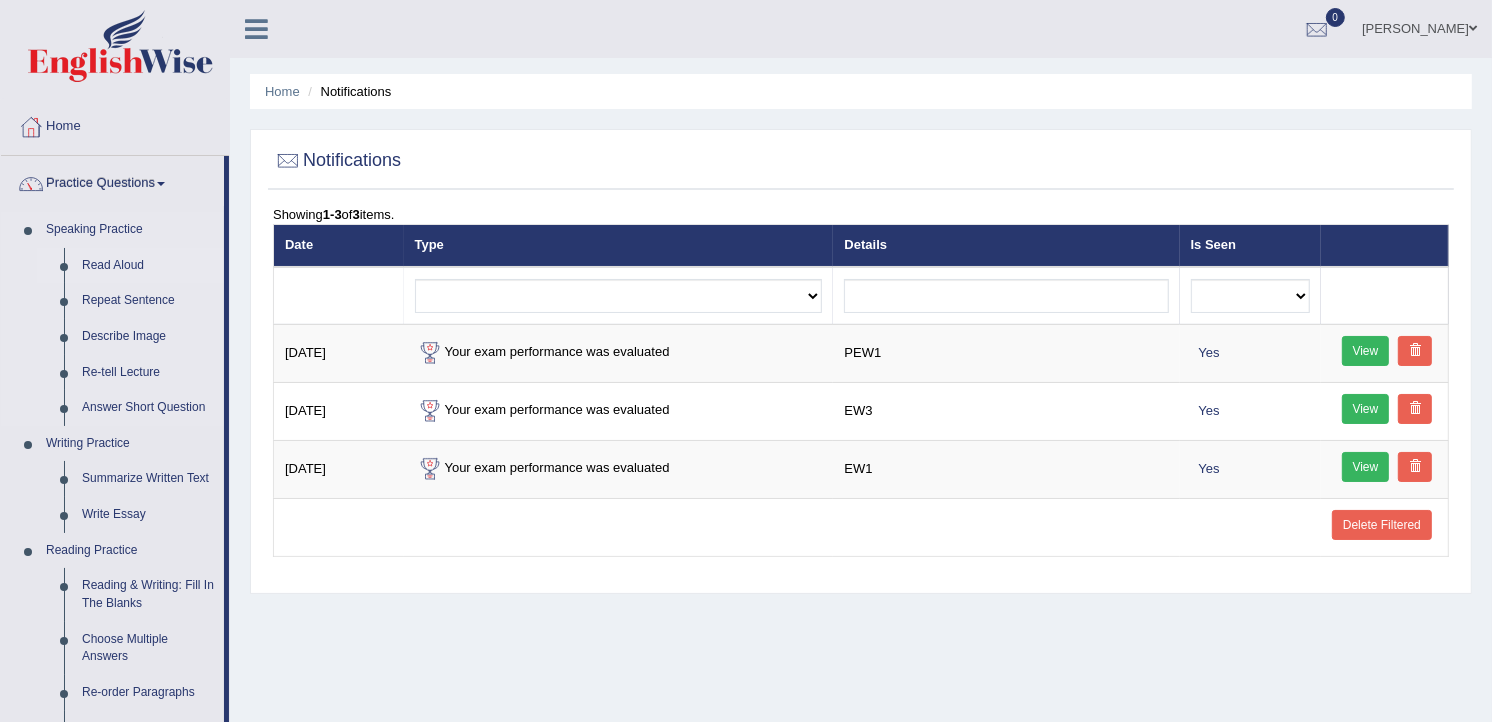 click on "Read Aloud" at bounding box center (148, 266) 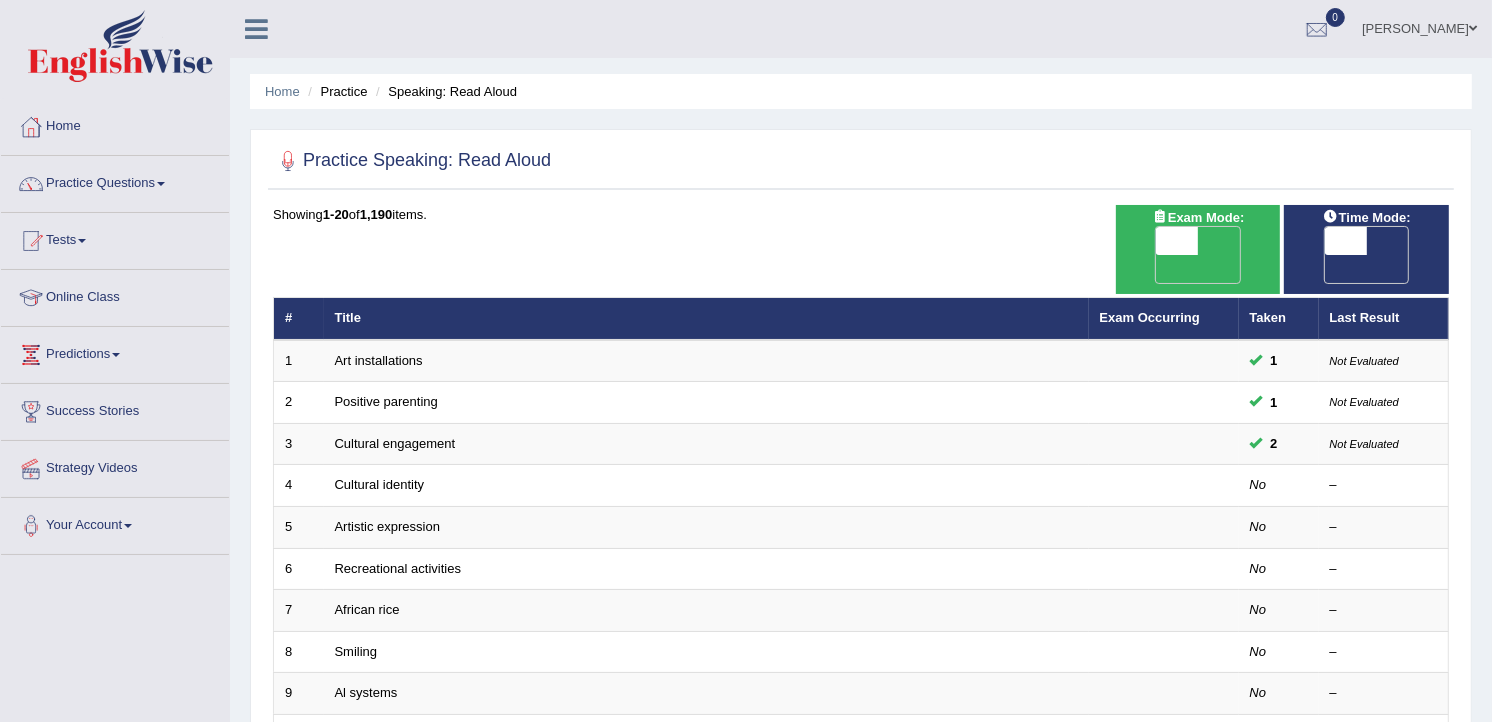 scroll, scrollTop: 0, scrollLeft: 0, axis: both 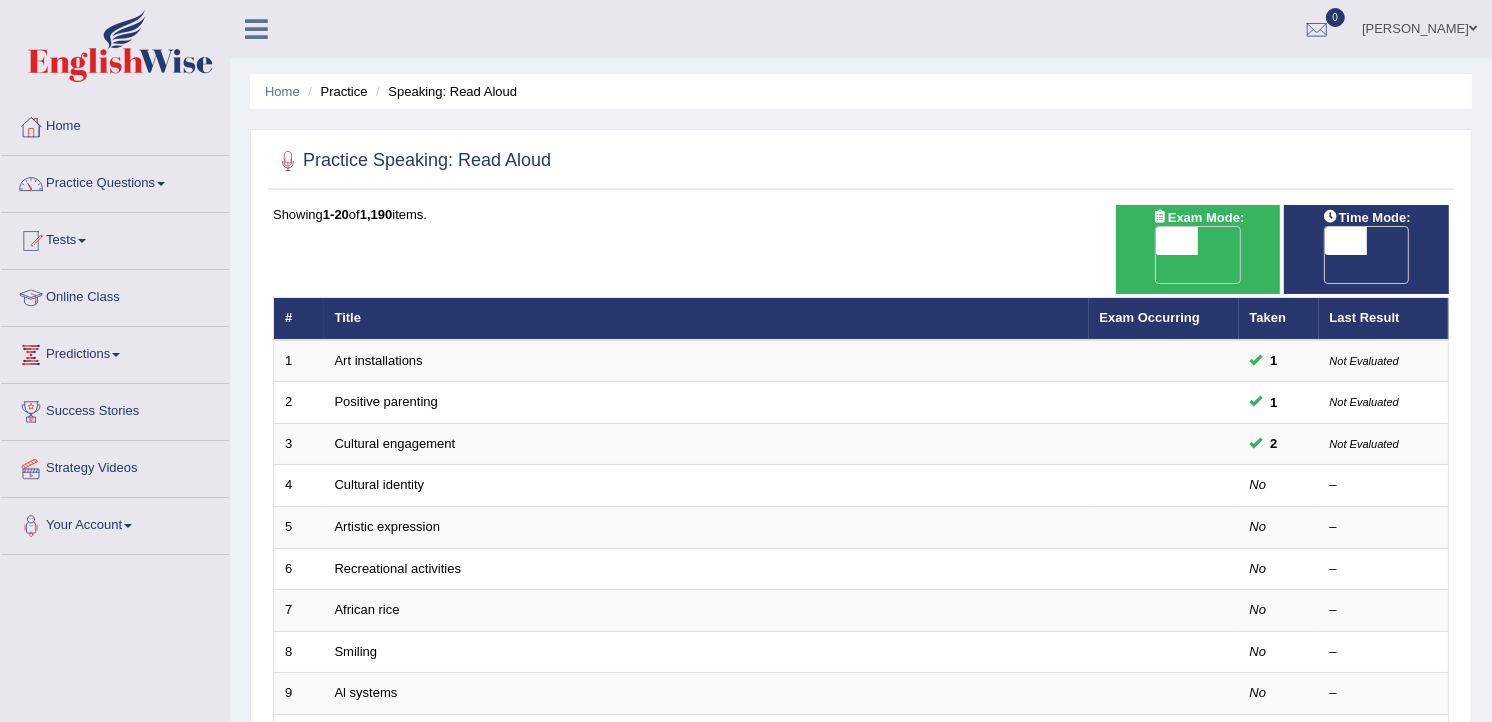 click at bounding box center [1177, 241] 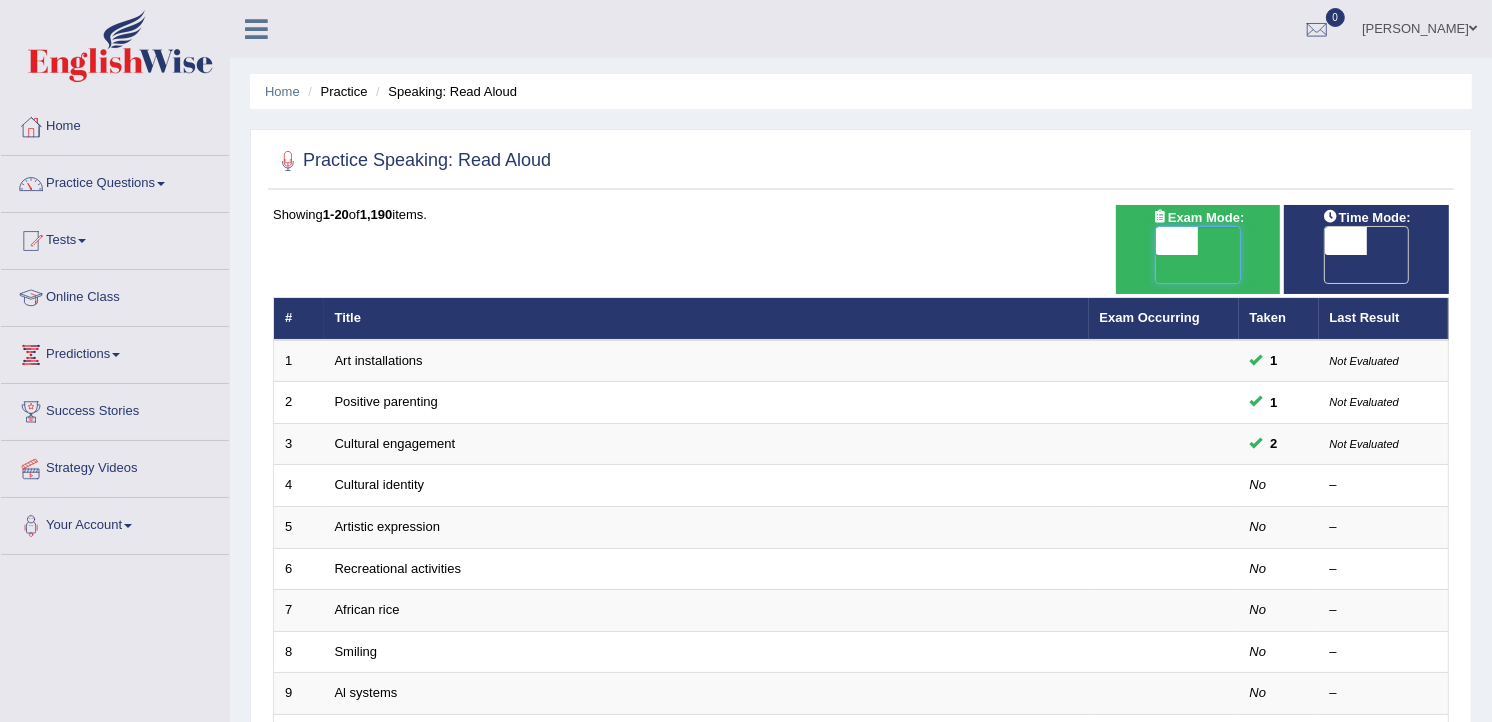 click at bounding box center [1177, 241] 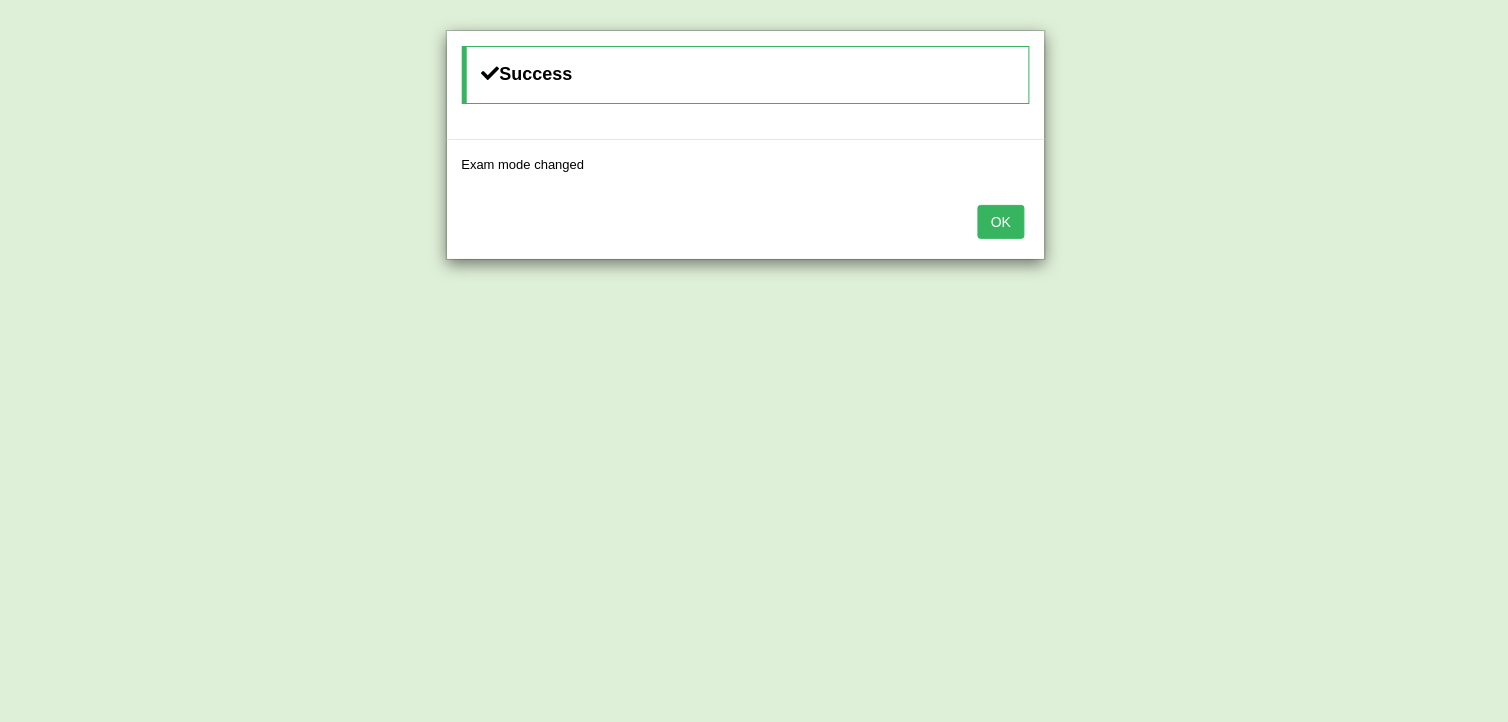 click on "OK" at bounding box center [1001, 222] 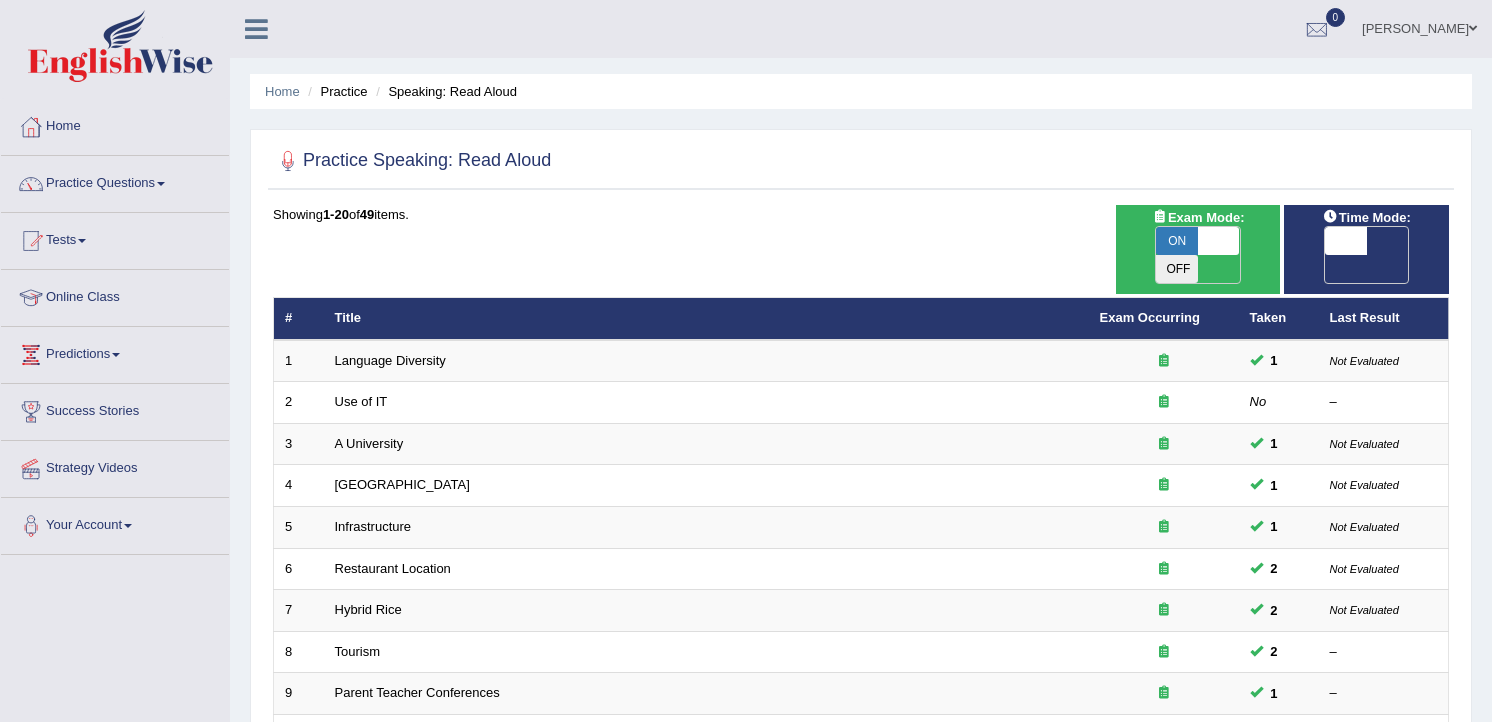 scroll, scrollTop: 0, scrollLeft: 0, axis: both 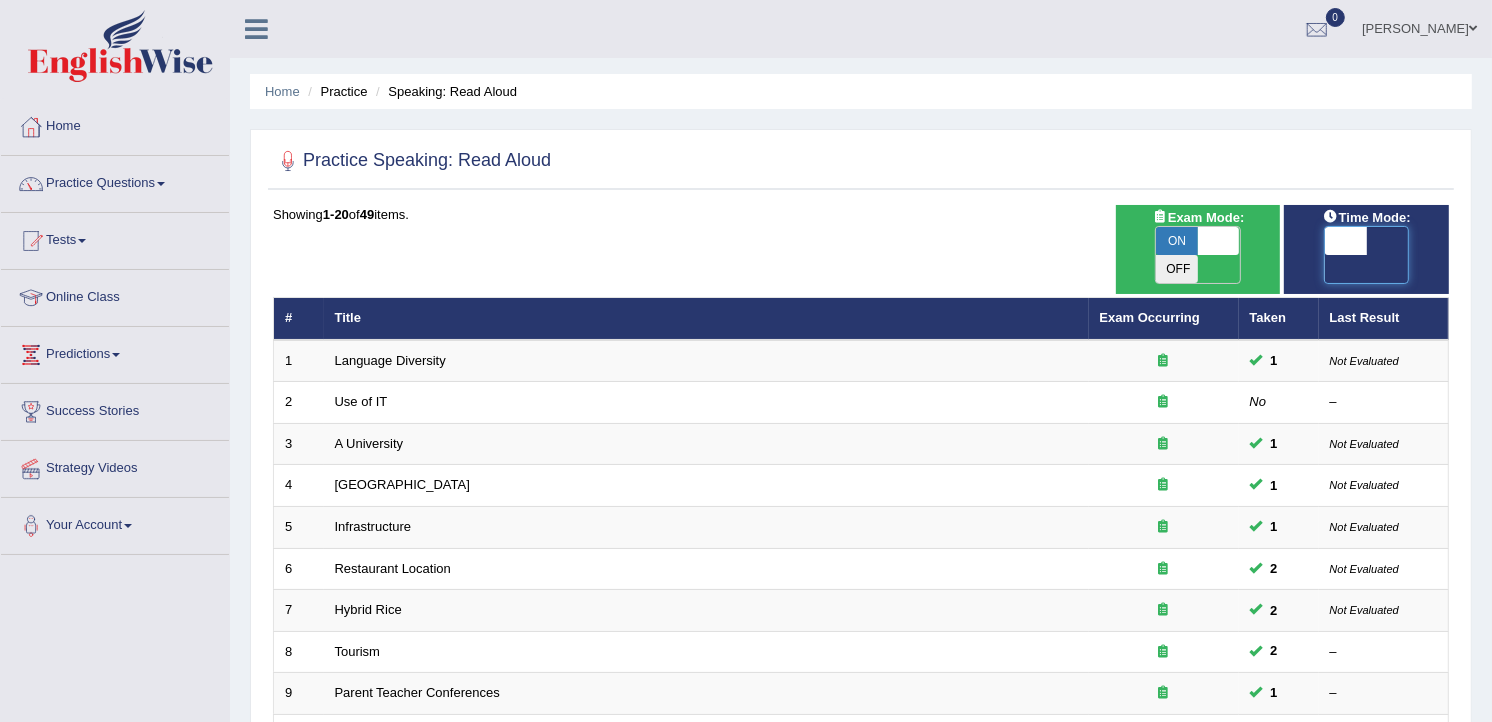 click at bounding box center (1346, 241) 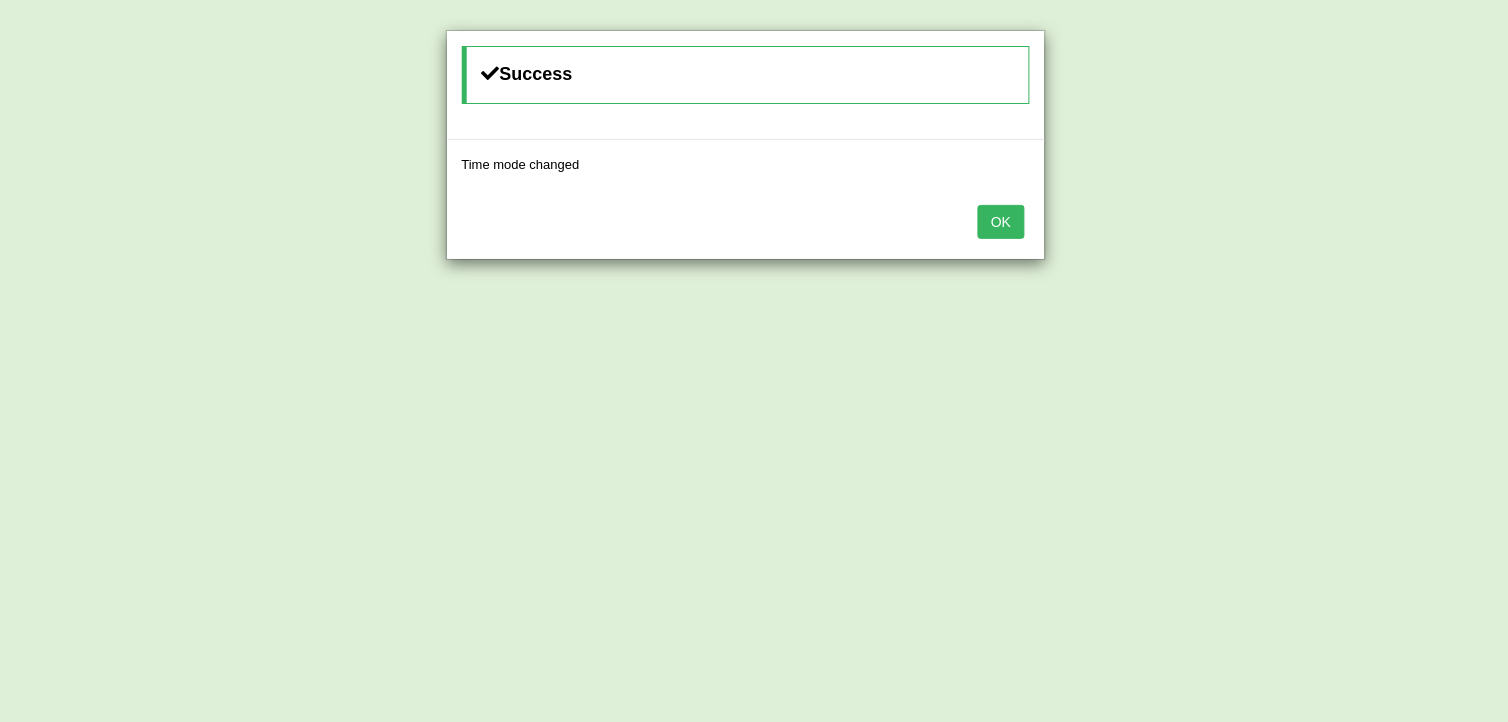 click on "OK" at bounding box center [1001, 222] 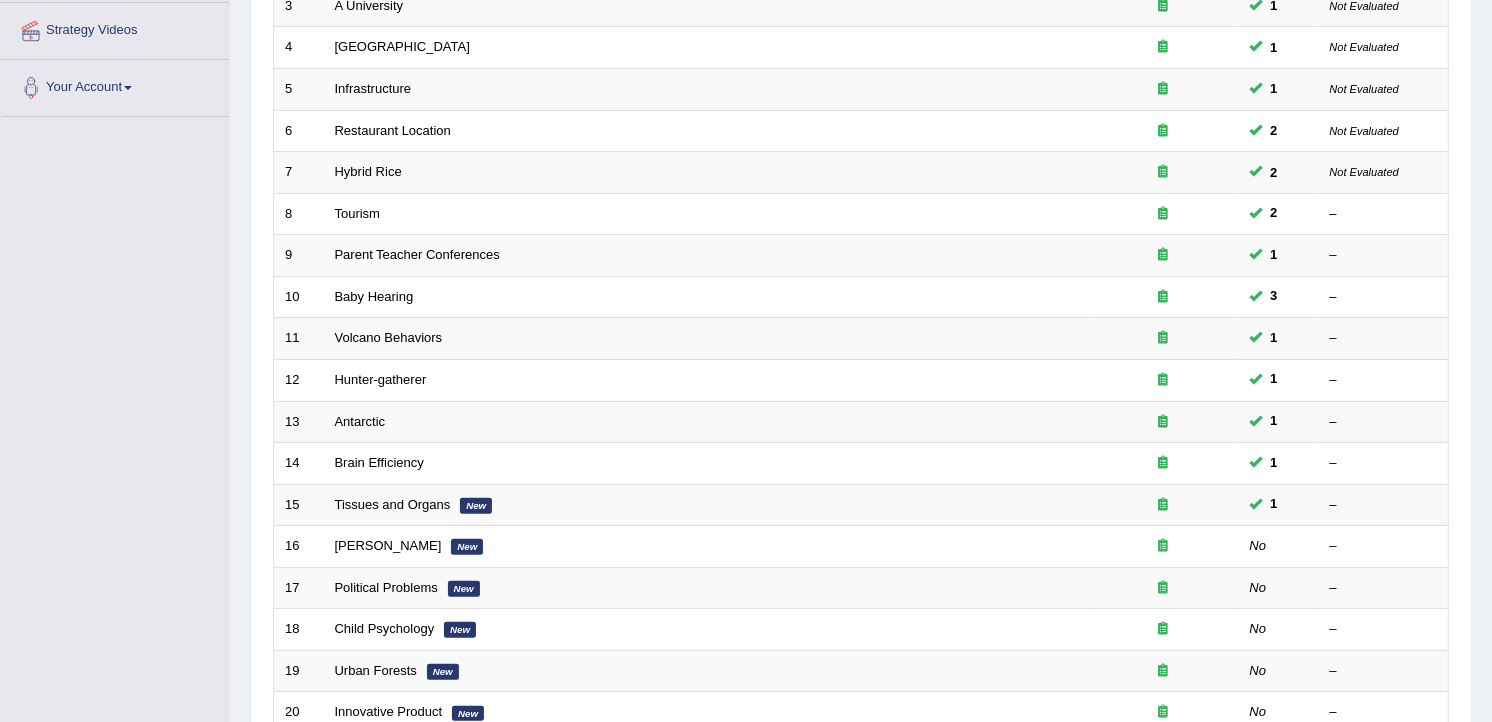 scroll, scrollTop: 444, scrollLeft: 0, axis: vertical 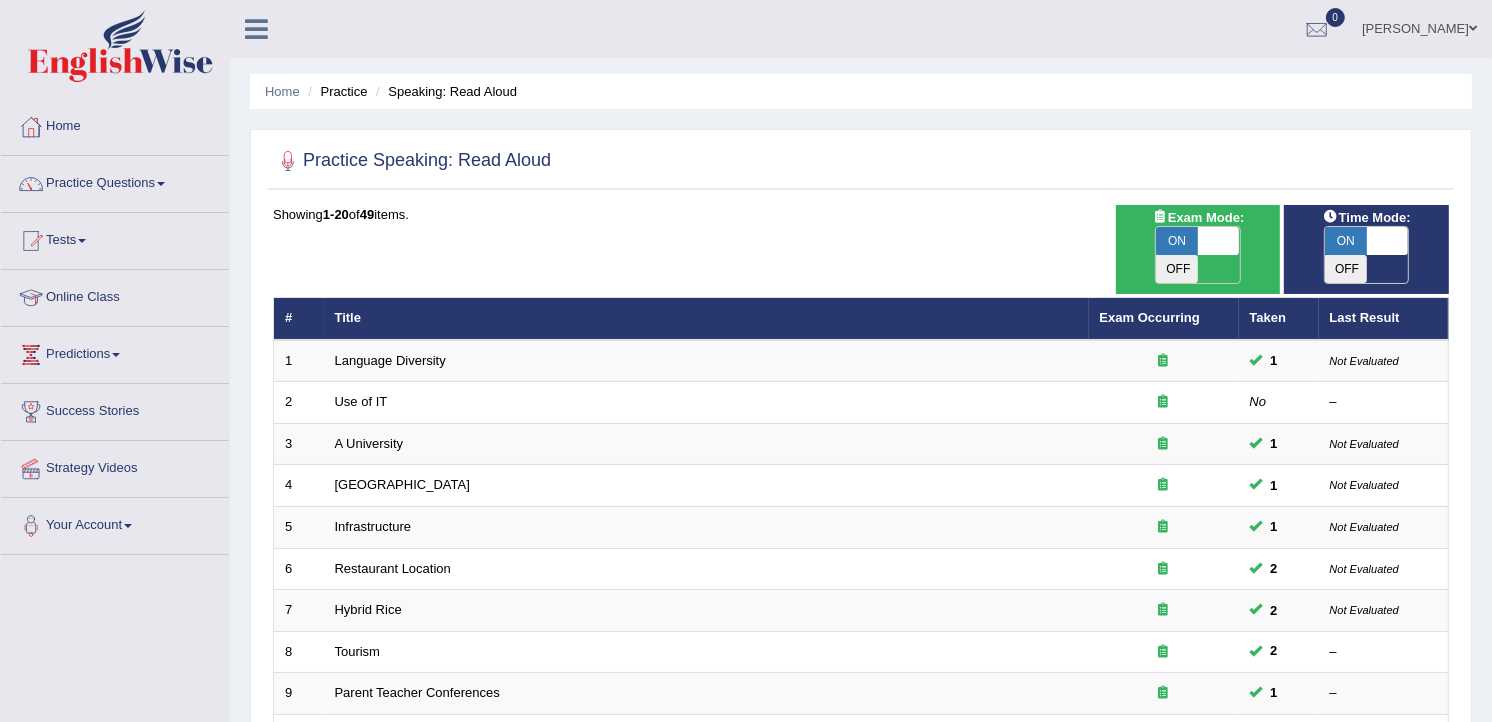 click on "Practice Questions" at bounding box center [115, 181] 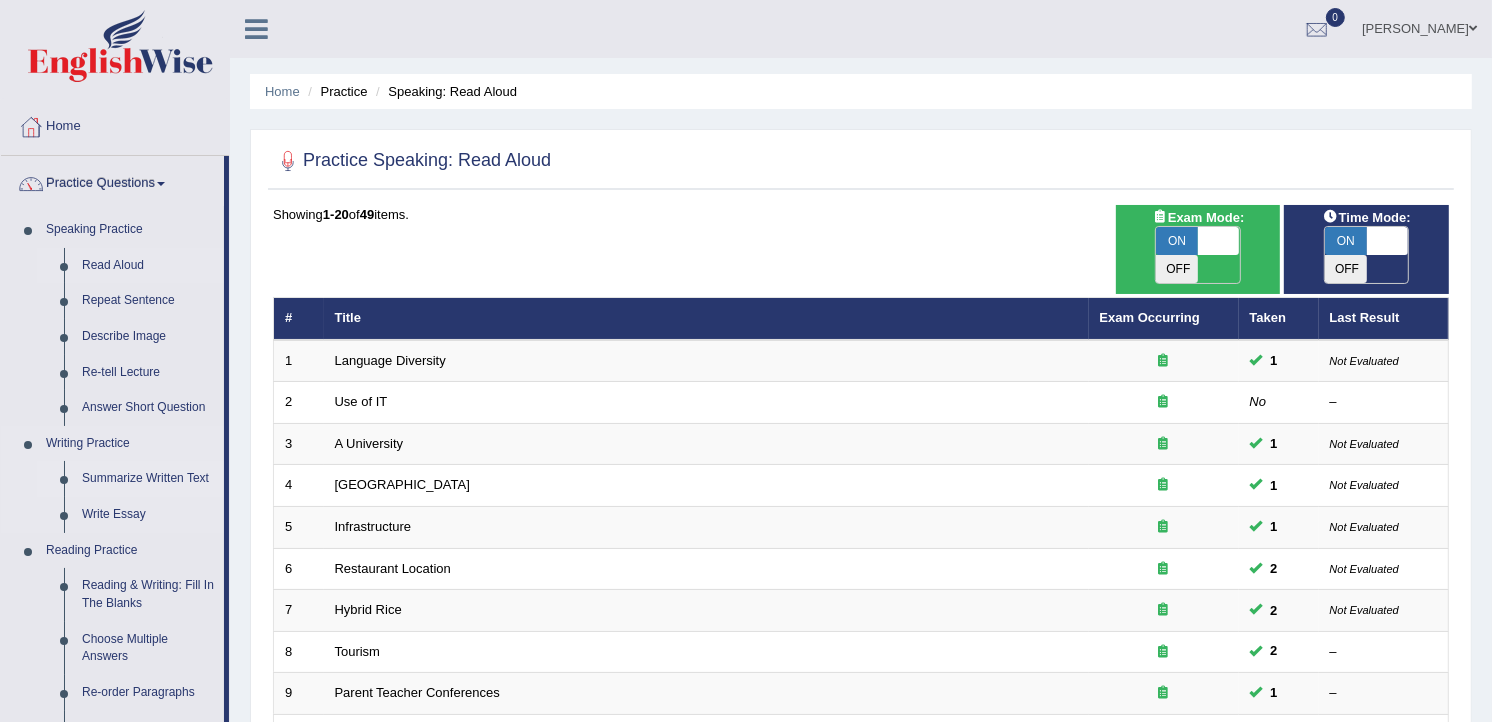 click on "Summarize Written Text" at bounding box center (148, 479) 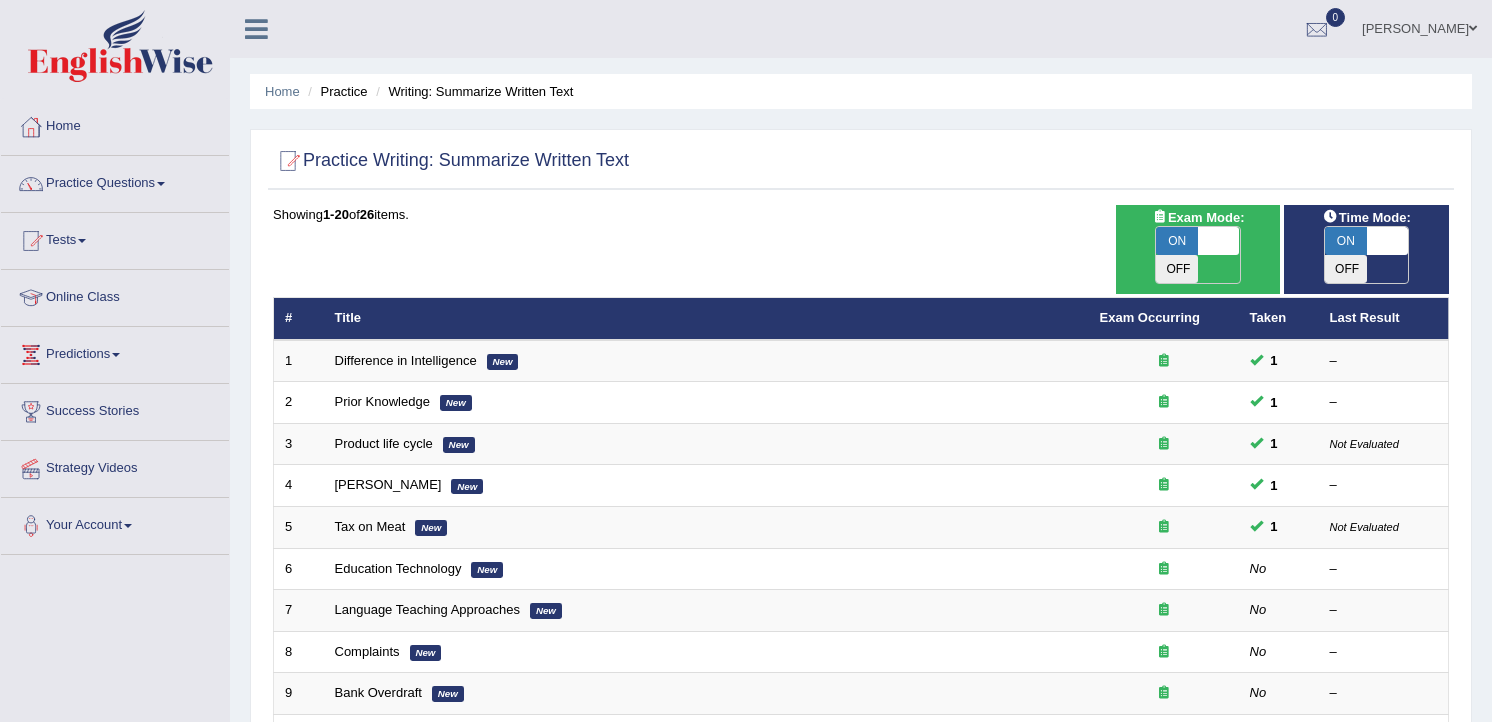 scroll, scrollTop: 0, scrollLeft: 0, axis: both 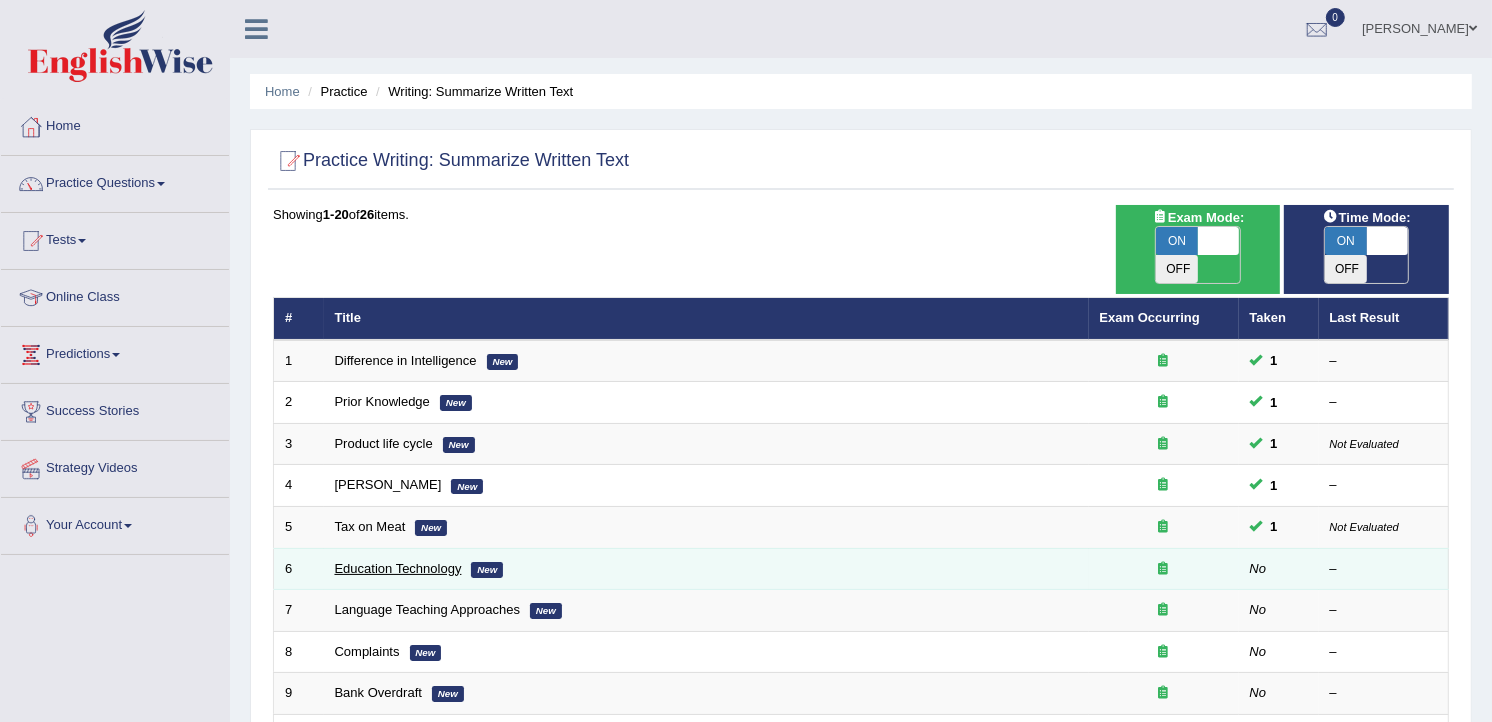 click on "Education Technology" at bounding box center (398, 568) 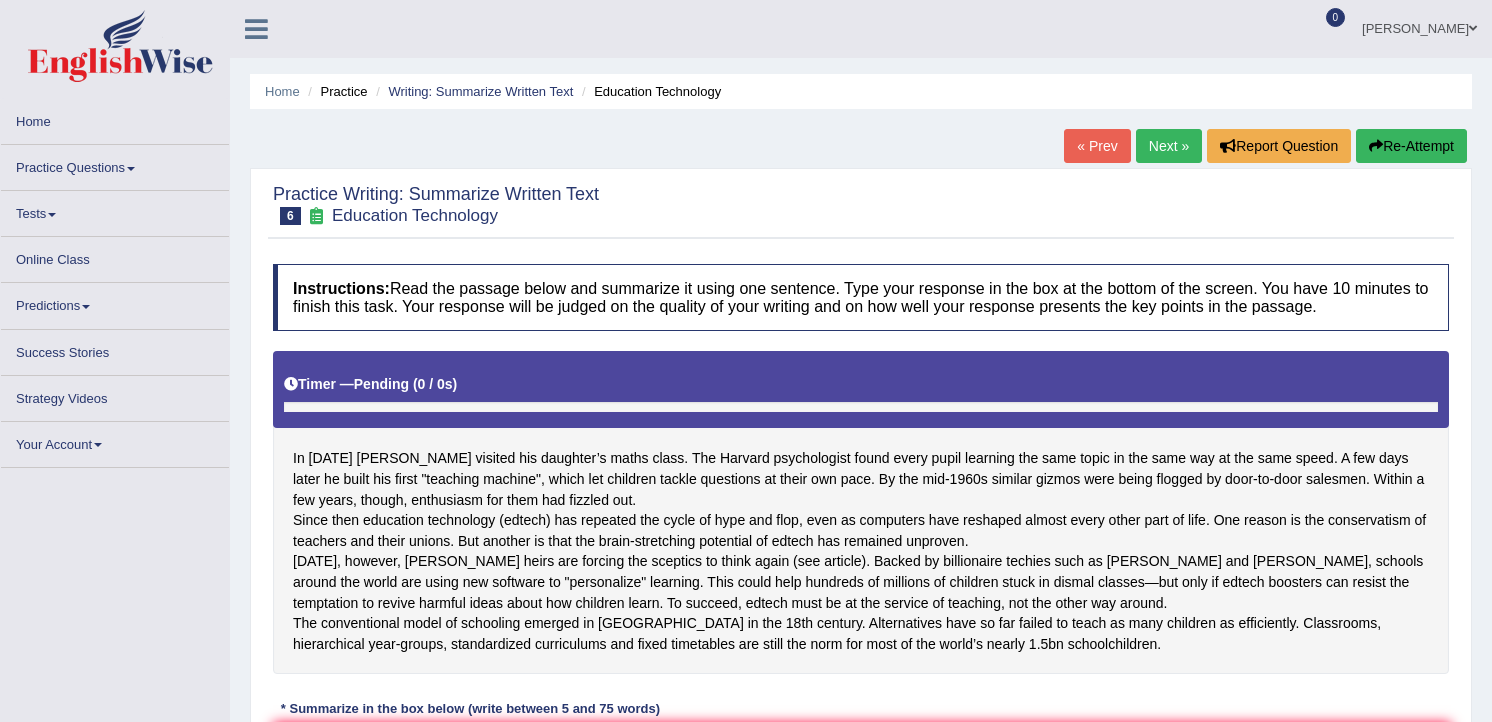 scroll, scrollTop: 0, scrollLeft: 0, axis: both 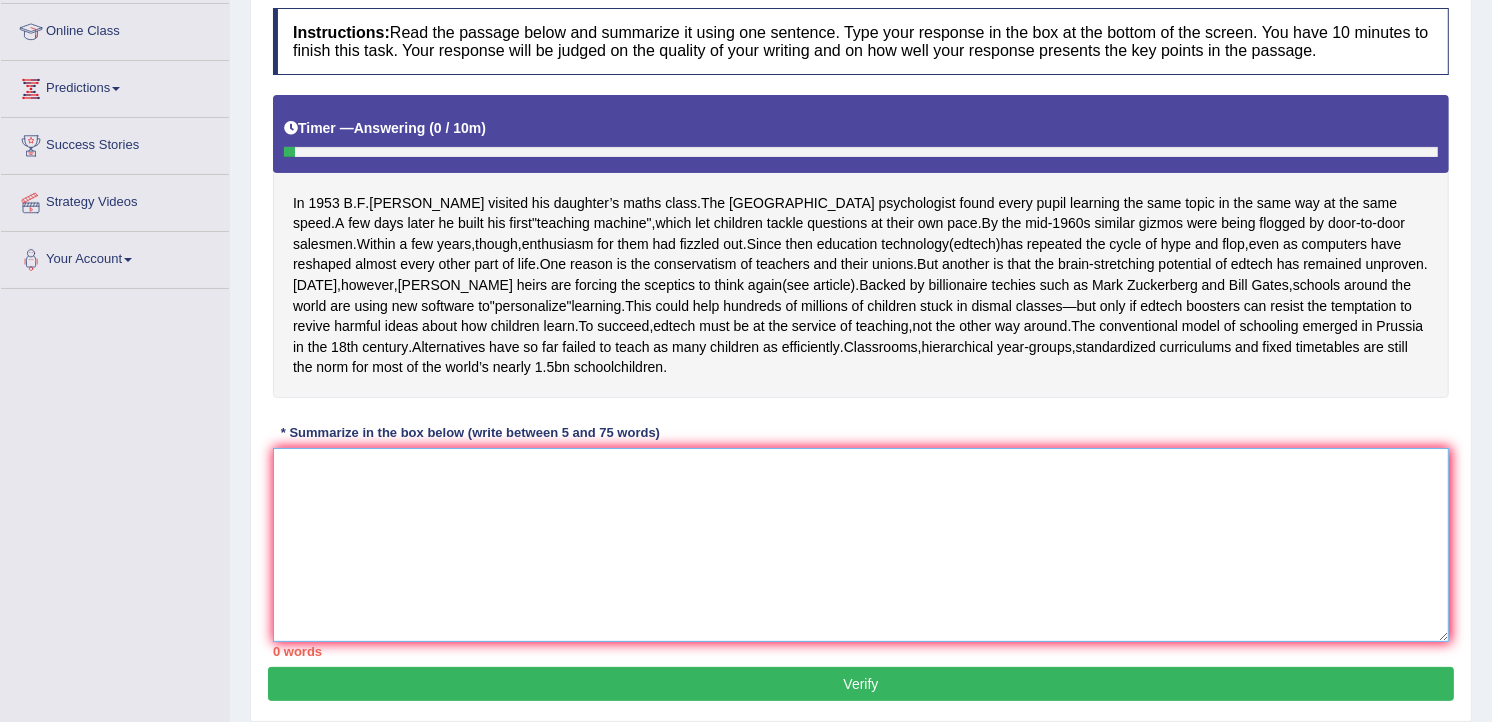 click at bounding box center [861, 545] 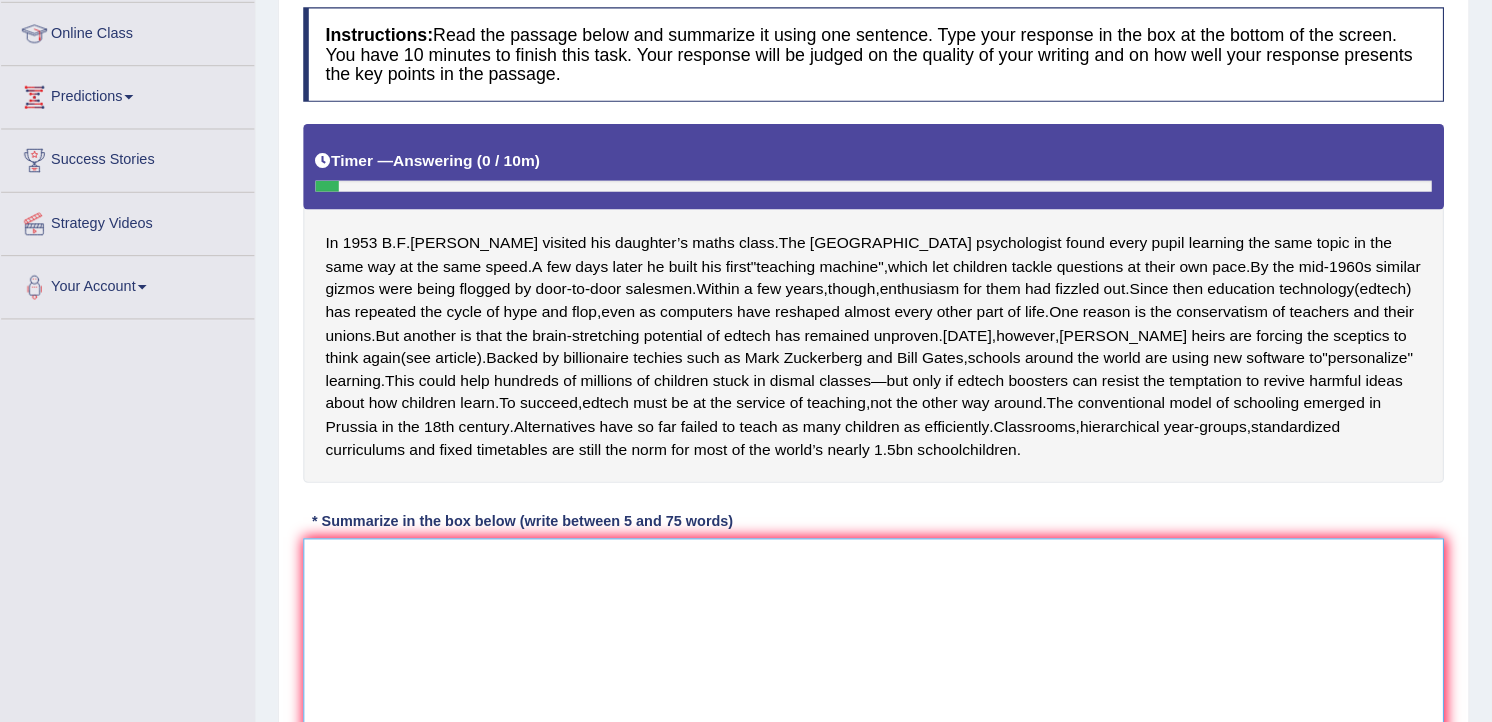 scroll, scrollTop: 266, scrollLeft: 0, axis: vertical 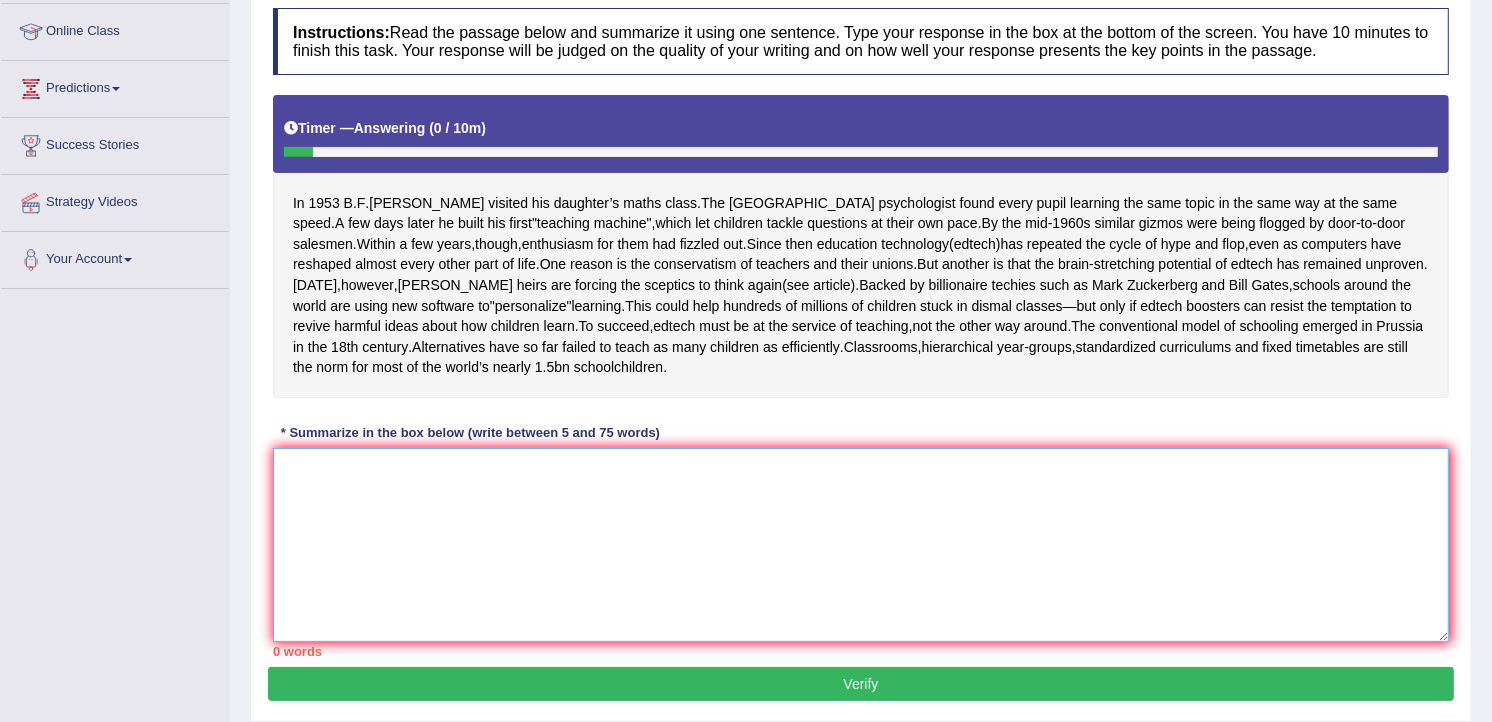click at bounding box center [861, 545] 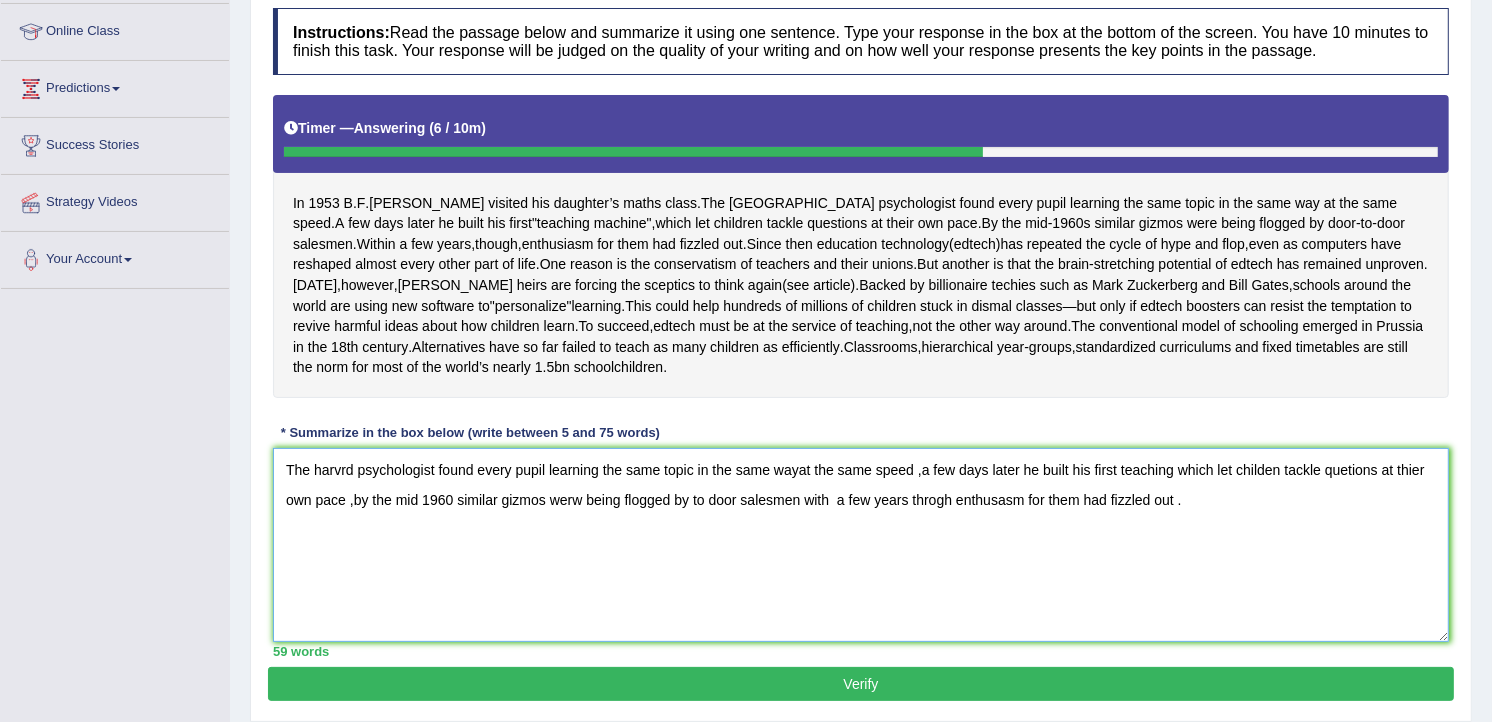 type on "The harvrd psychologist found every pupil learning the same topic in the same wayat the same speed ,a few days later he built his first teaching which let childen tackle quetions at thier own pace ,by the mid 1960 similar gizmos werw being flogged by to door salesmen with  a few years throgh enthusasm for them had fizzled out ." 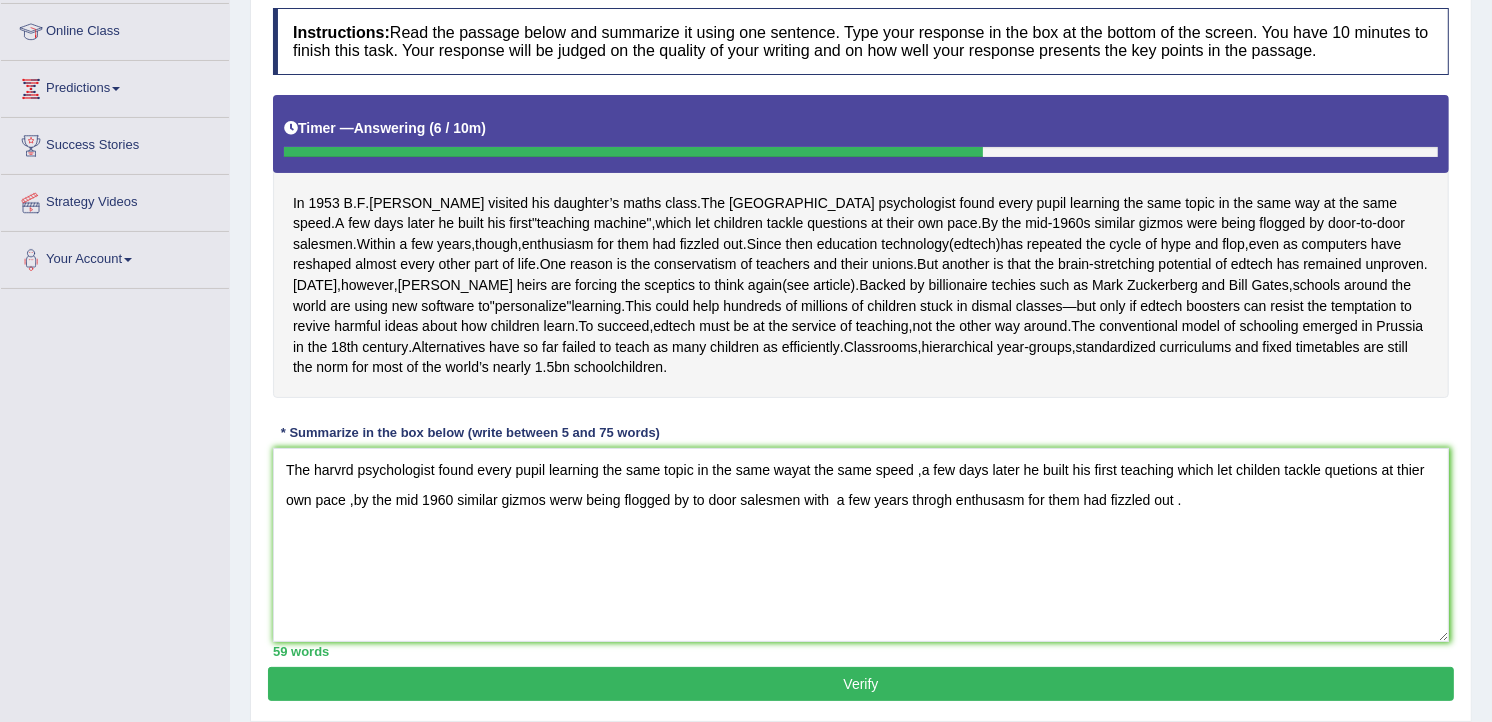 click on "Verify" at bounding box center (861, 684) 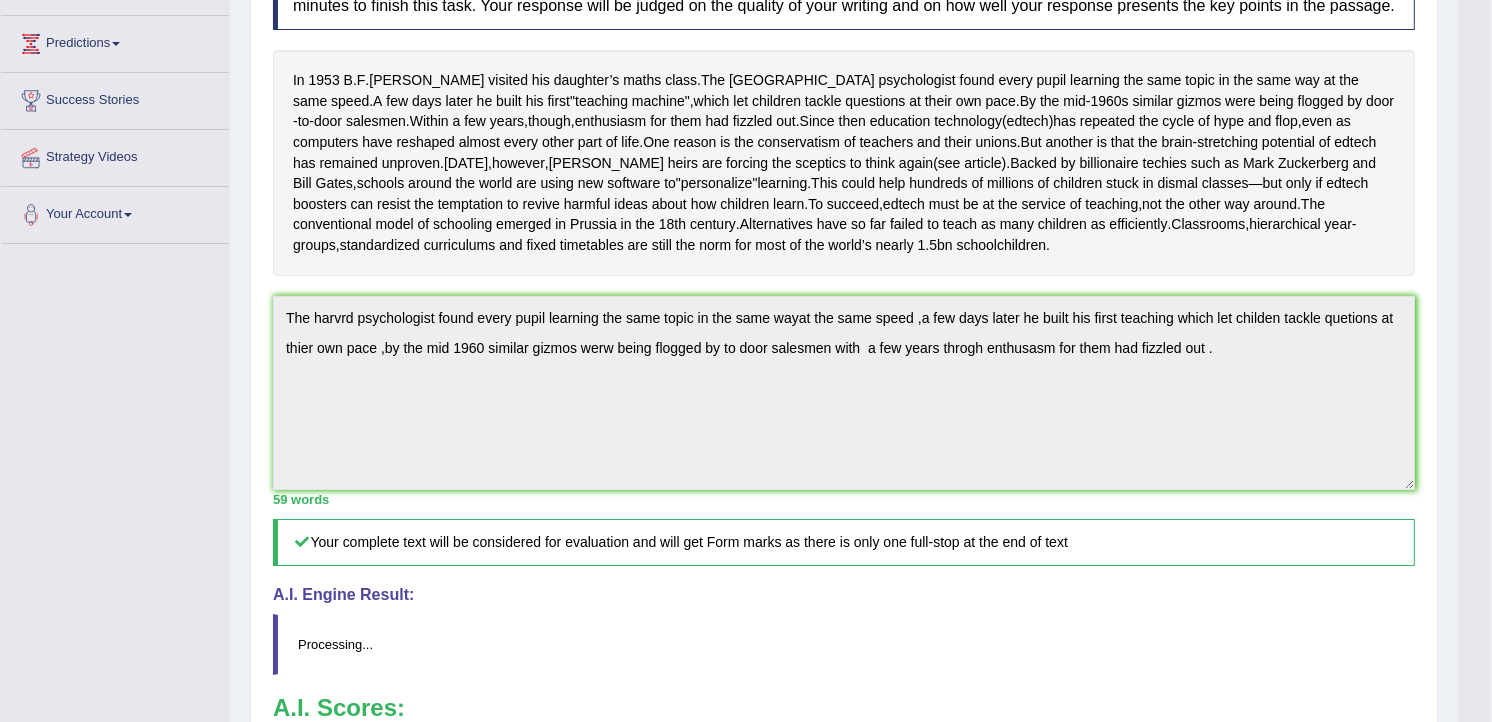 scroll, scrollTop: 355, scrollLeft: 0, axis: vertical 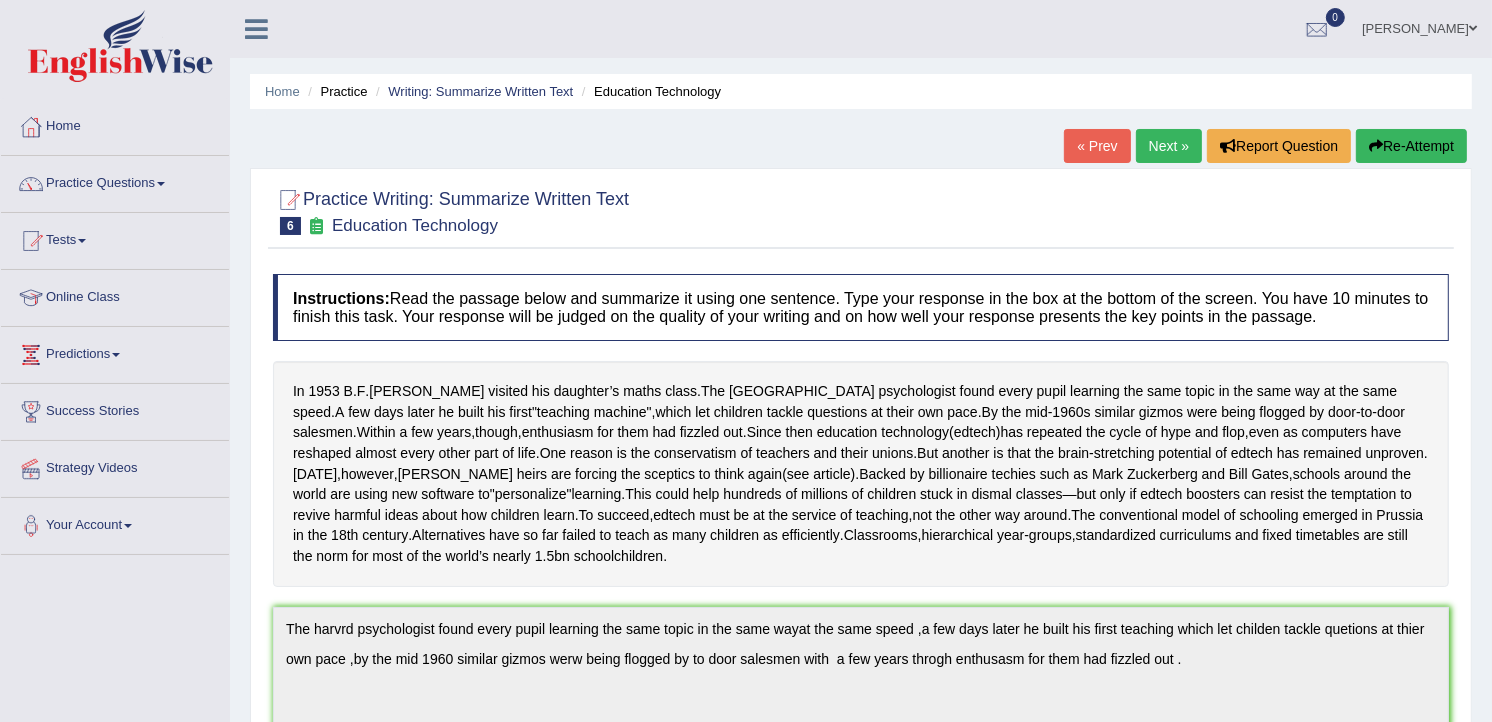 click on "Next »" at bounding box center [1169, 146] 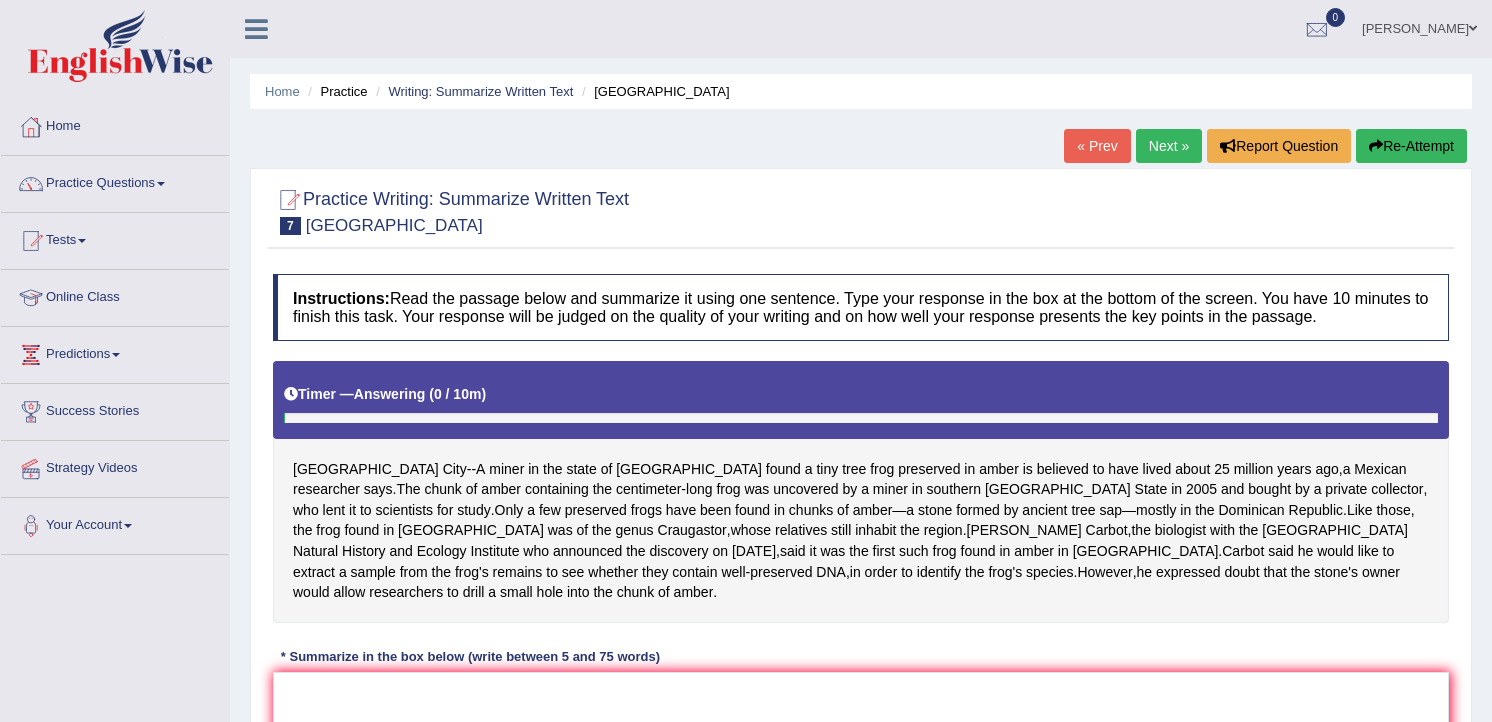 scroll, scrollTop: 0, scrollLeft: 0, axis: both 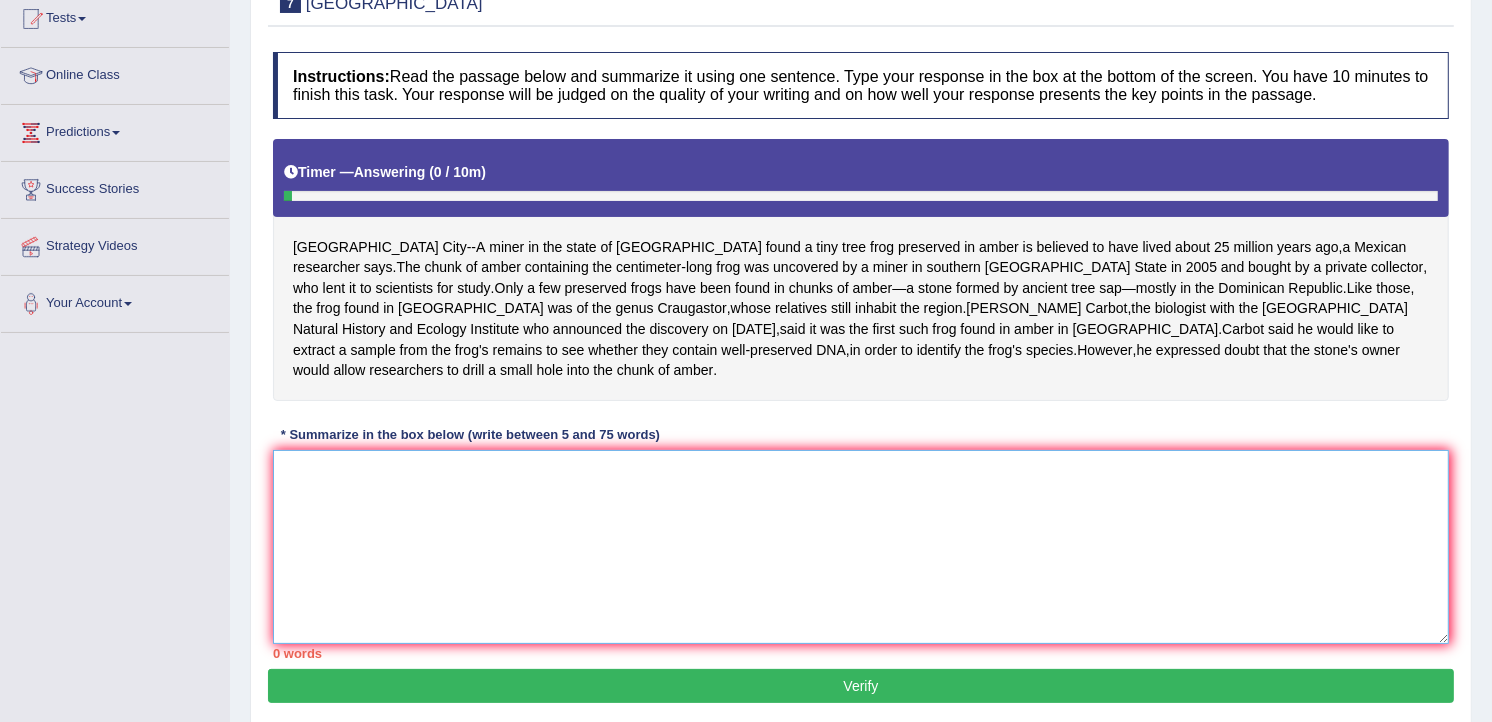 click at bounding box center [861, 547] 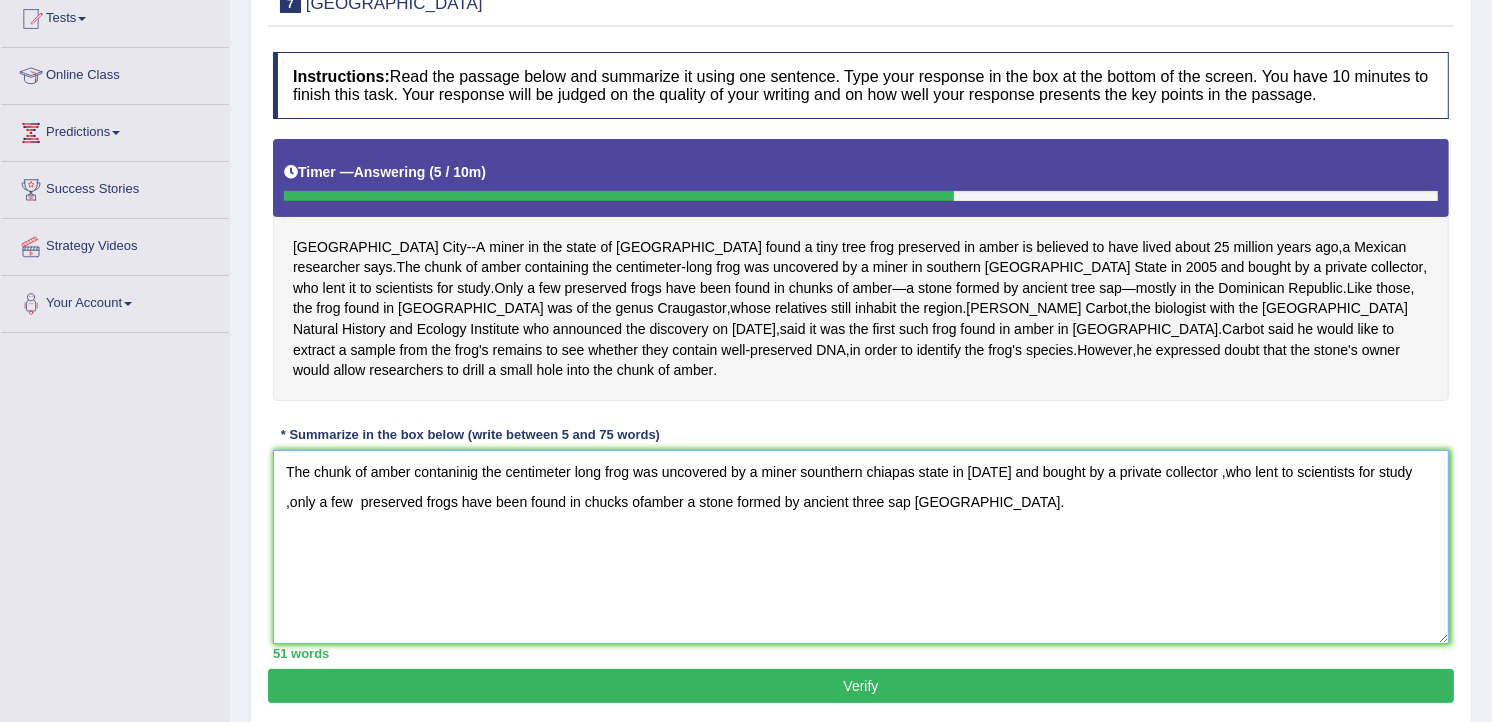 type on "The chunk of amber contaninig the centimeter long frog was uncovered by a miner sounthern chiapas state in [DATE] and bought by a private collector ,who lent to scientists for study ,only a few  preserved frogs have been found in chucks ofamber a stone formed by ancient three sap [GEOGRAPHIC_DATA]." 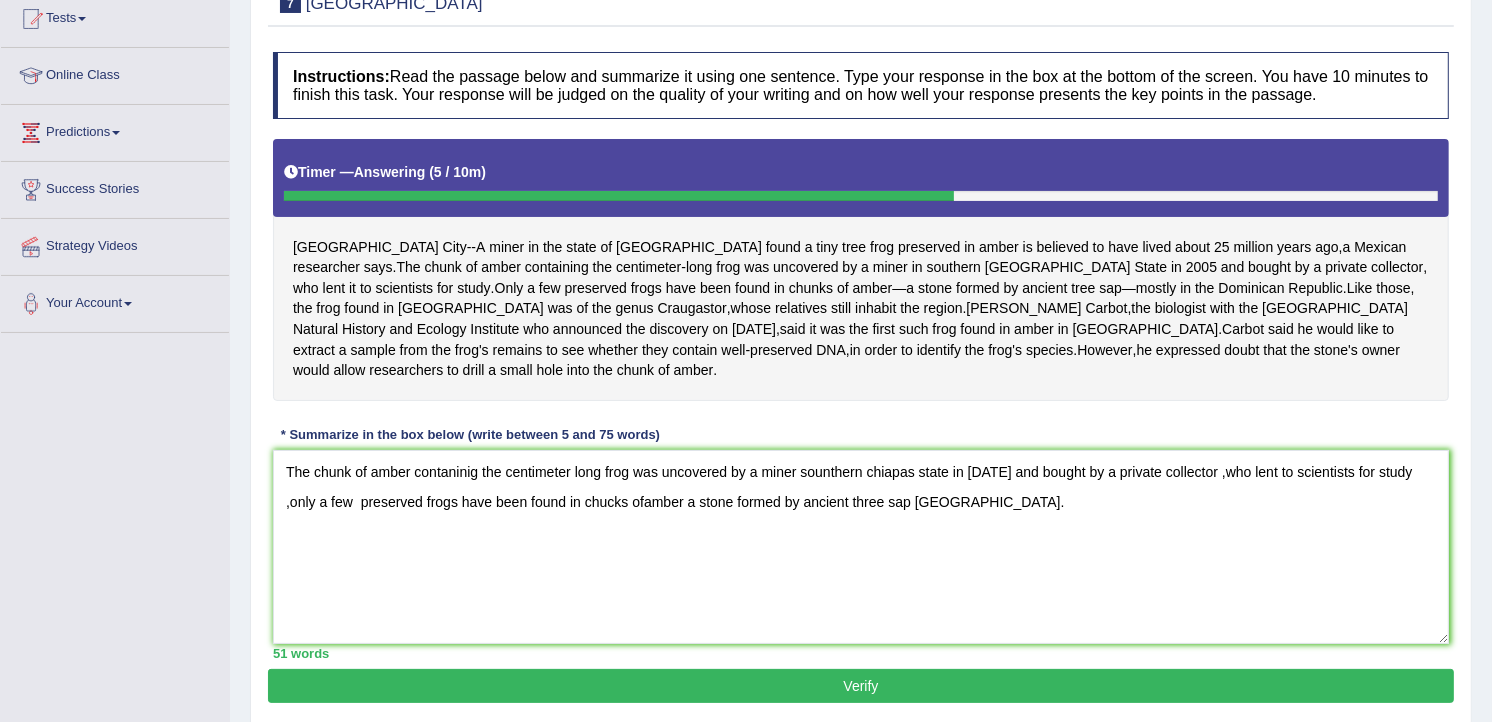 click on "Verify" at bounding box center (861, 686) 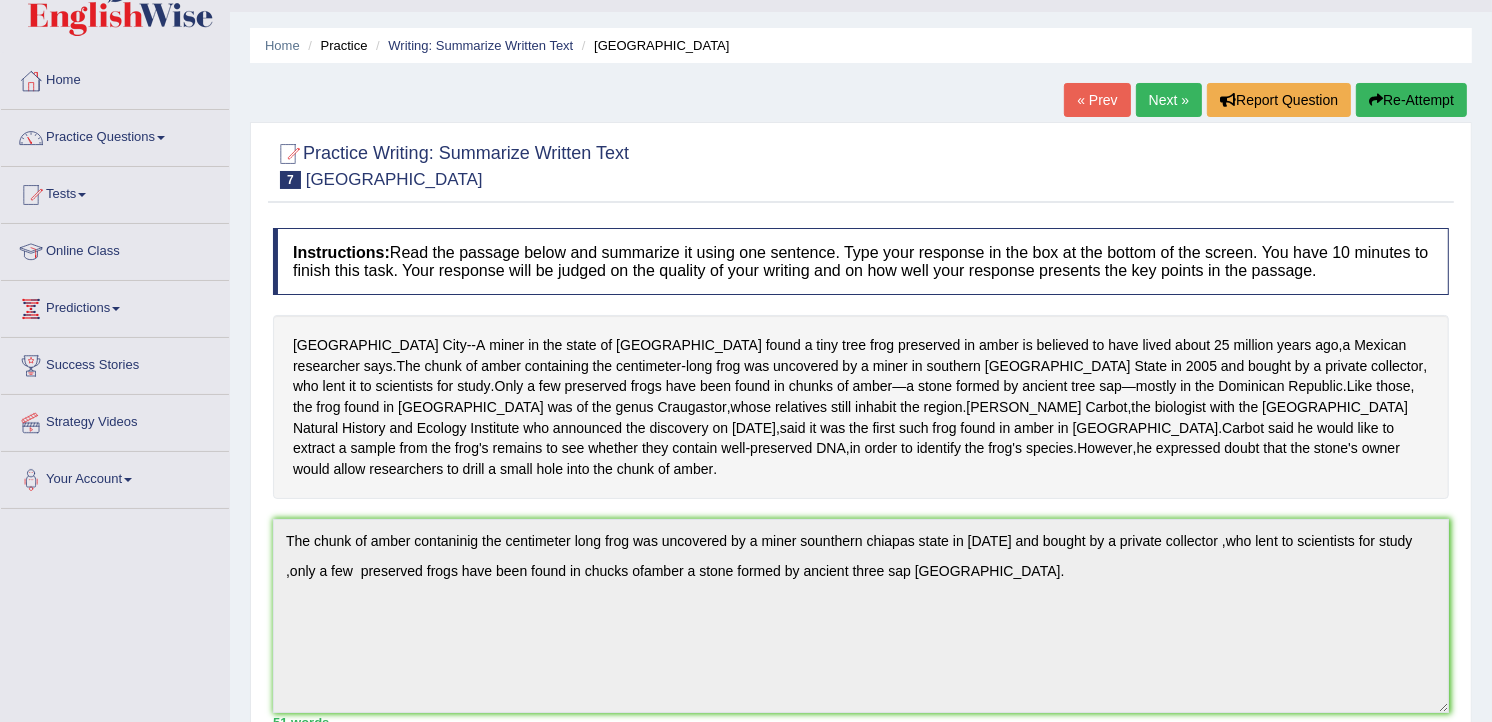 scroll, scrollTop: 0, scrollLeft: 0, axis: both 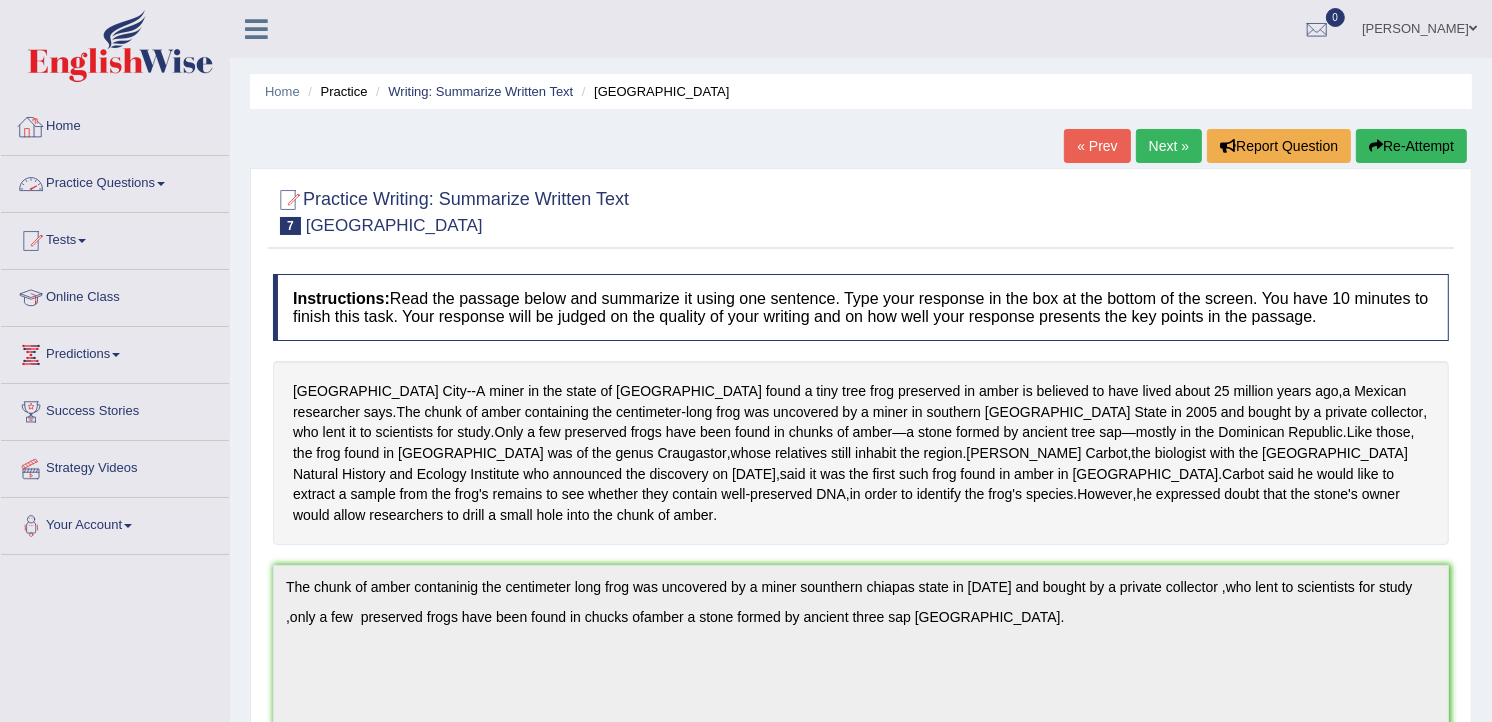 click on "Practice Questions" at bounding box center [115, 181] 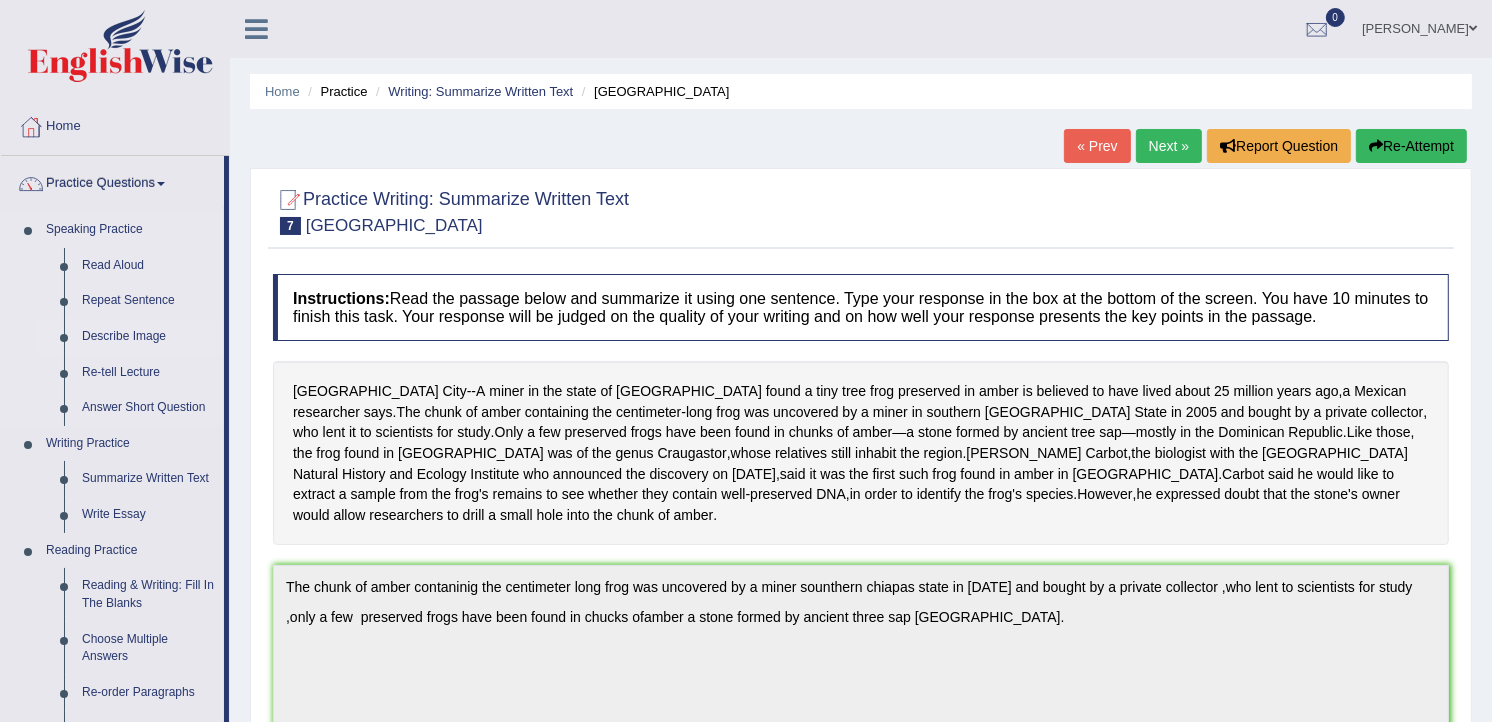 click on "Describe Image" at bounding box center (148, 337) 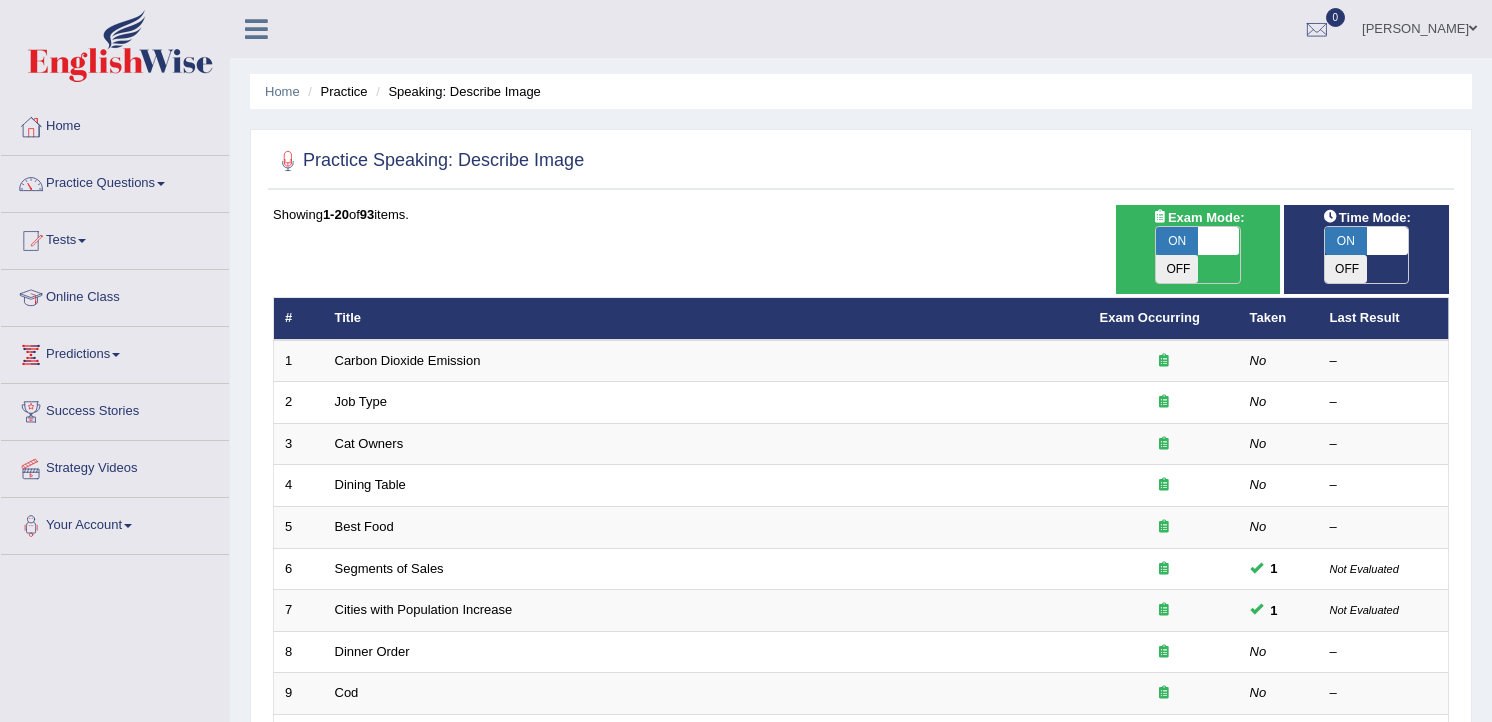 scroll, scrollTop: 0, scrollLeft: 0, axis: both 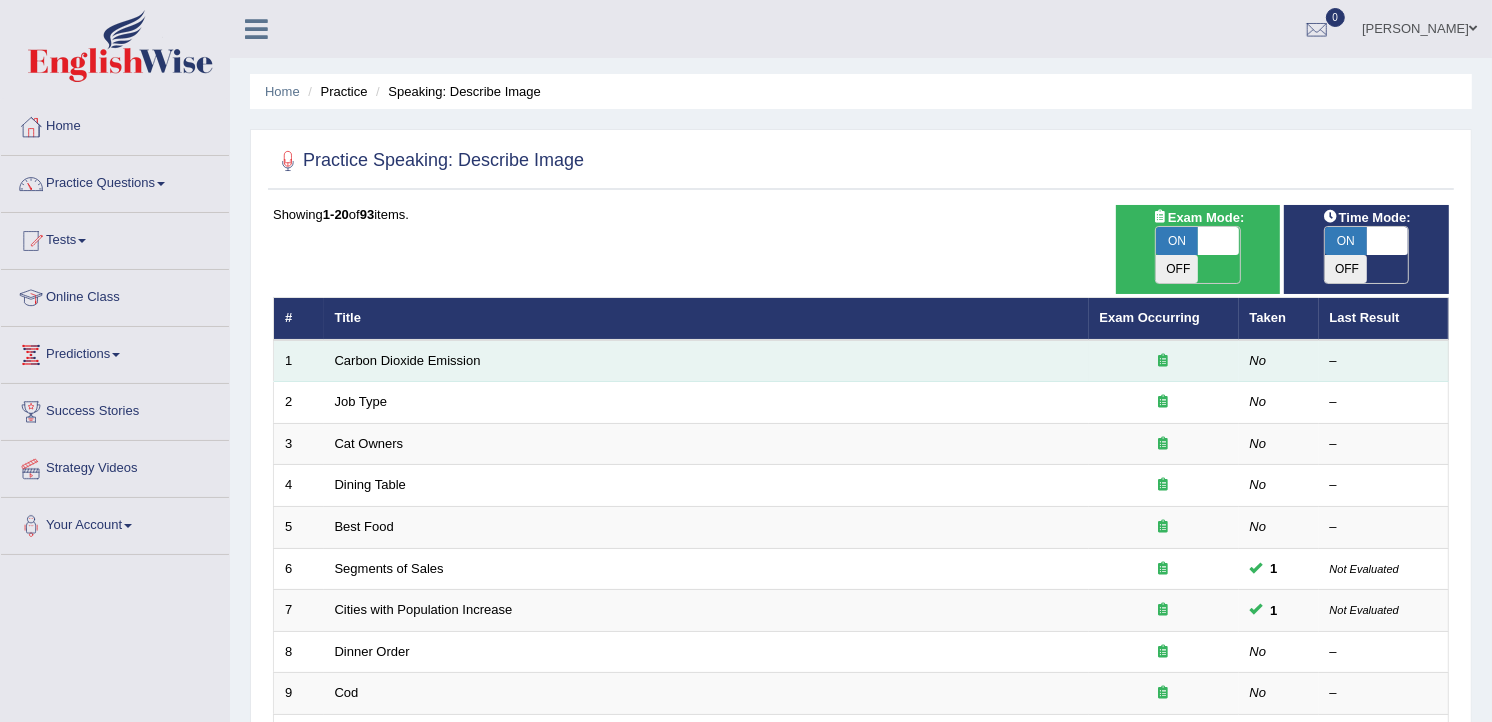 click on "Carbon Dioxide Emission" at bounding box center [706, 361] 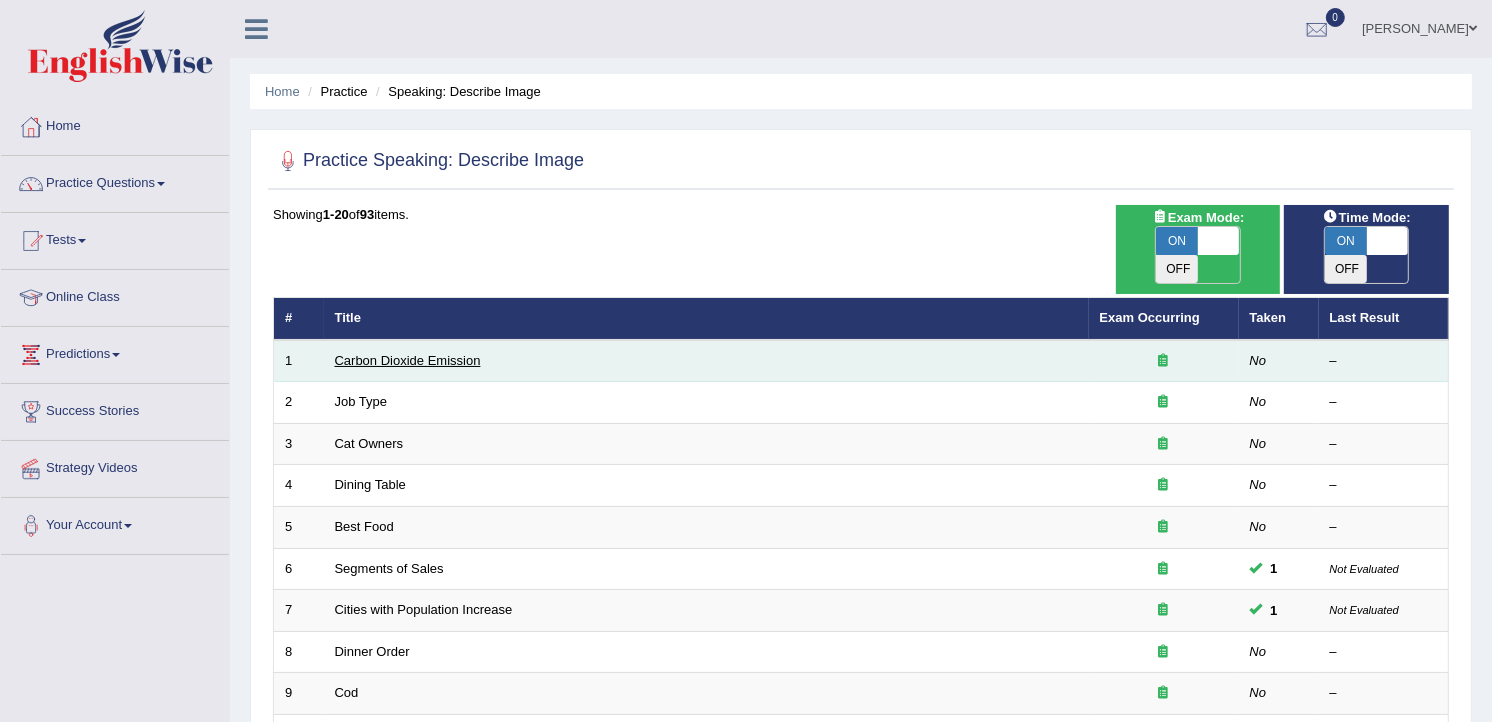click on "Carbon Dioxide Emission" at bounding box center [408, 360] 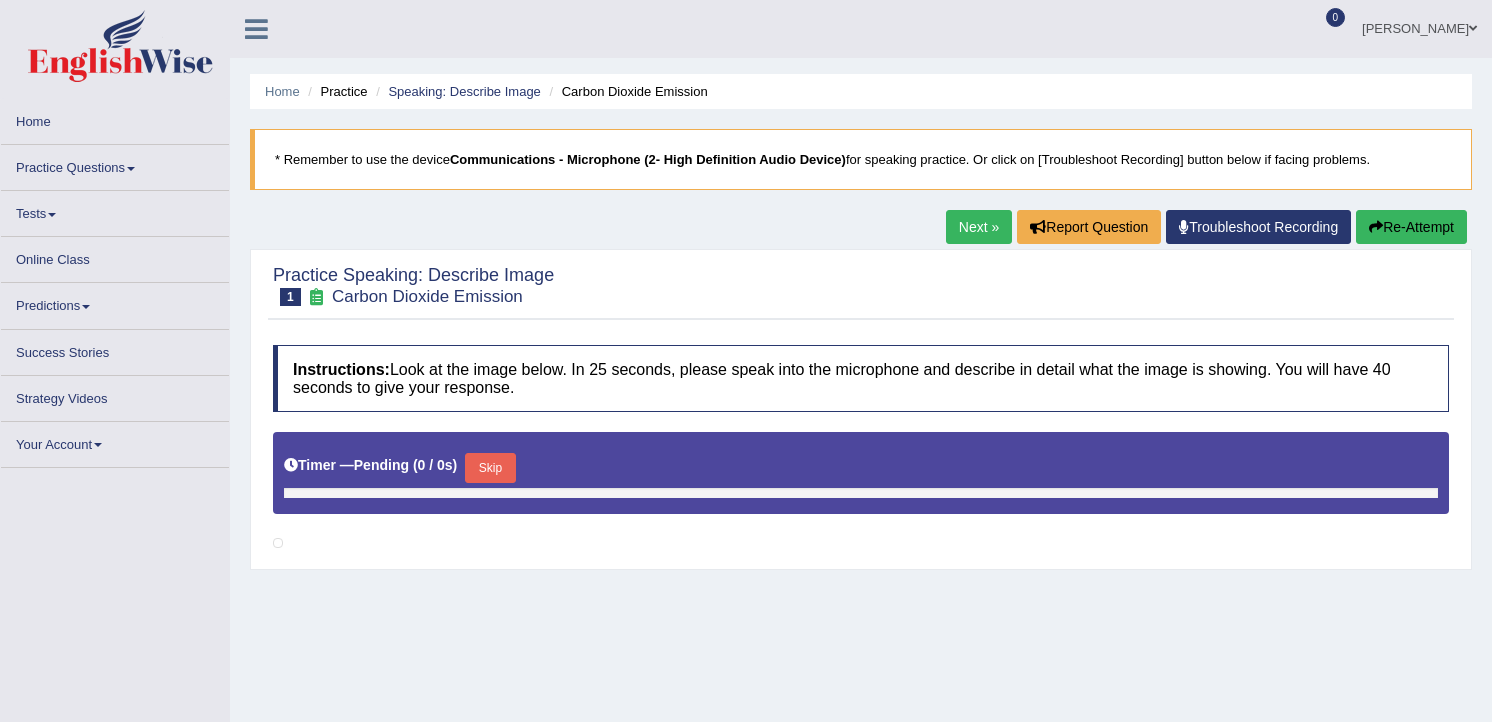 scroll, scrollTop: 0, scrollLeft: 0, axis: both 